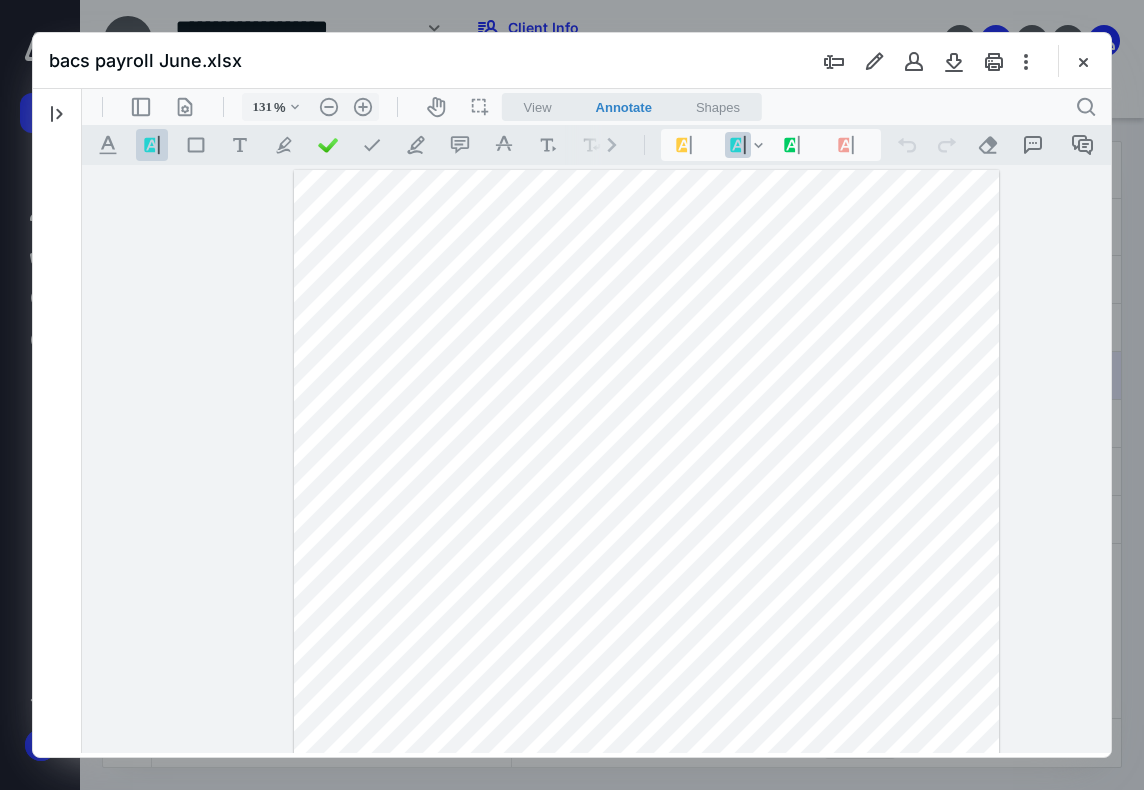 scroll, scrollTop: 0, scrollLeft: 0, axis: both 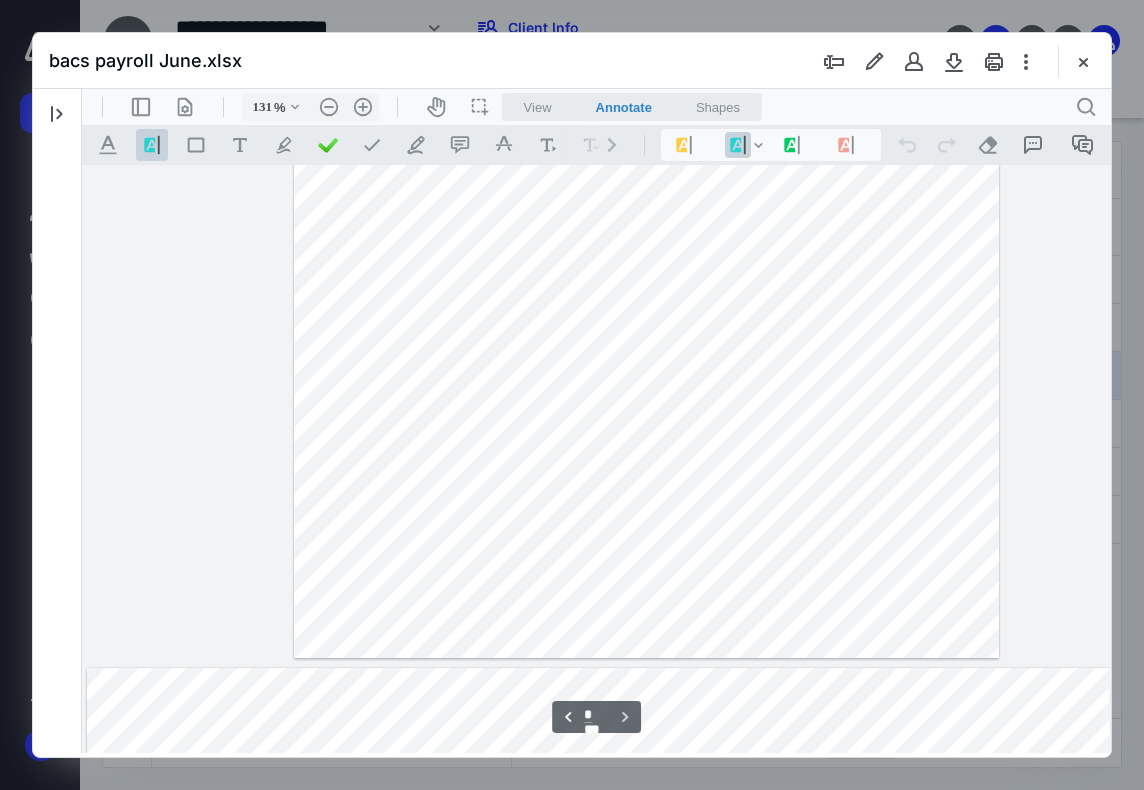type on "*" 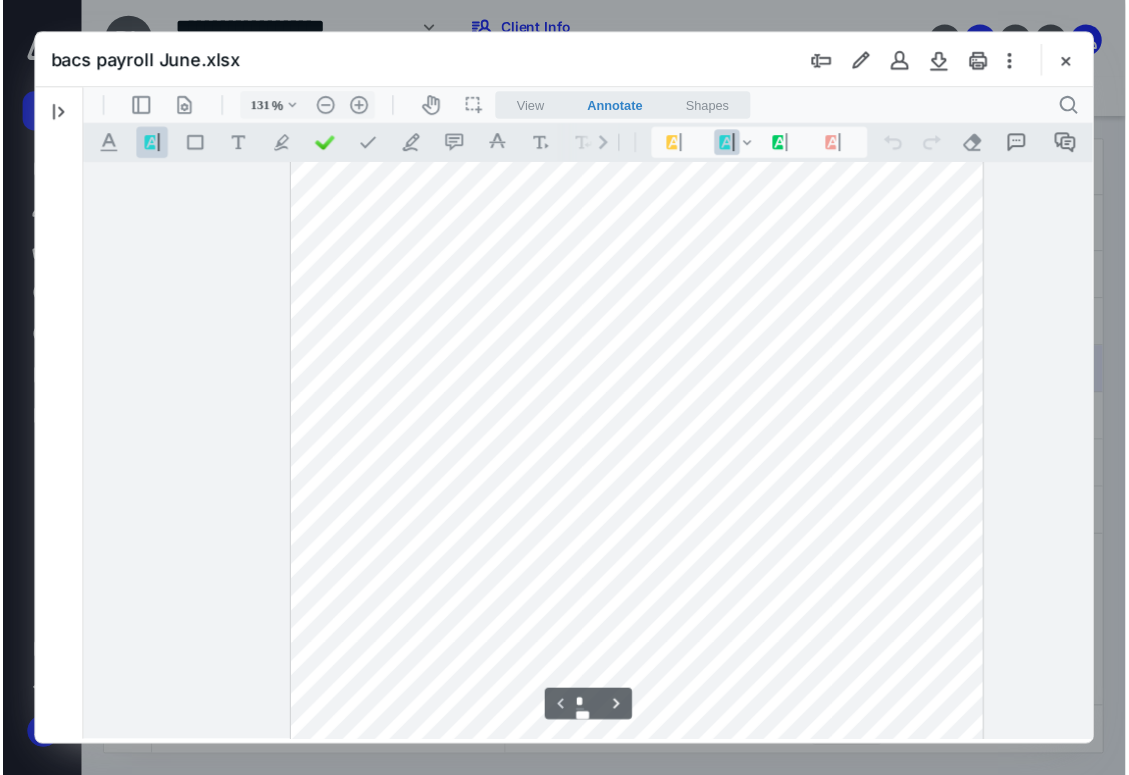 scroll, scrollTop: 300, scrollLeft: 0, axis: vertical 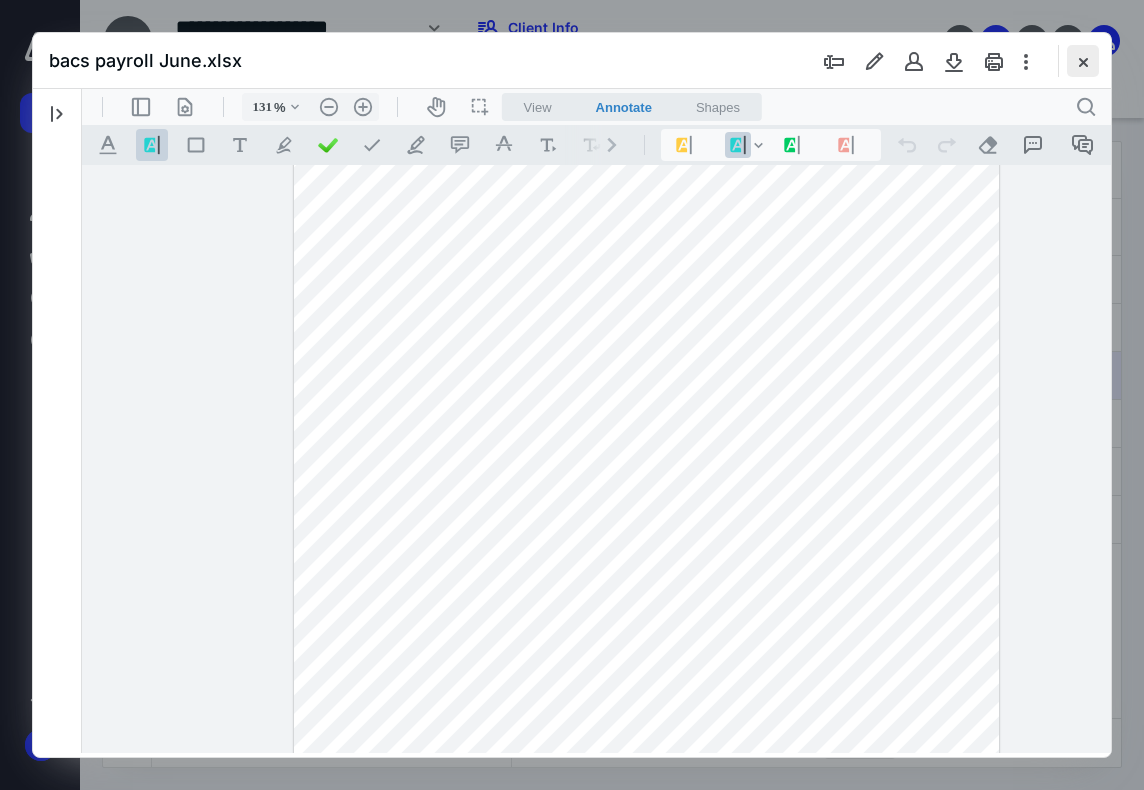 click at bounding box center [1083, 61] 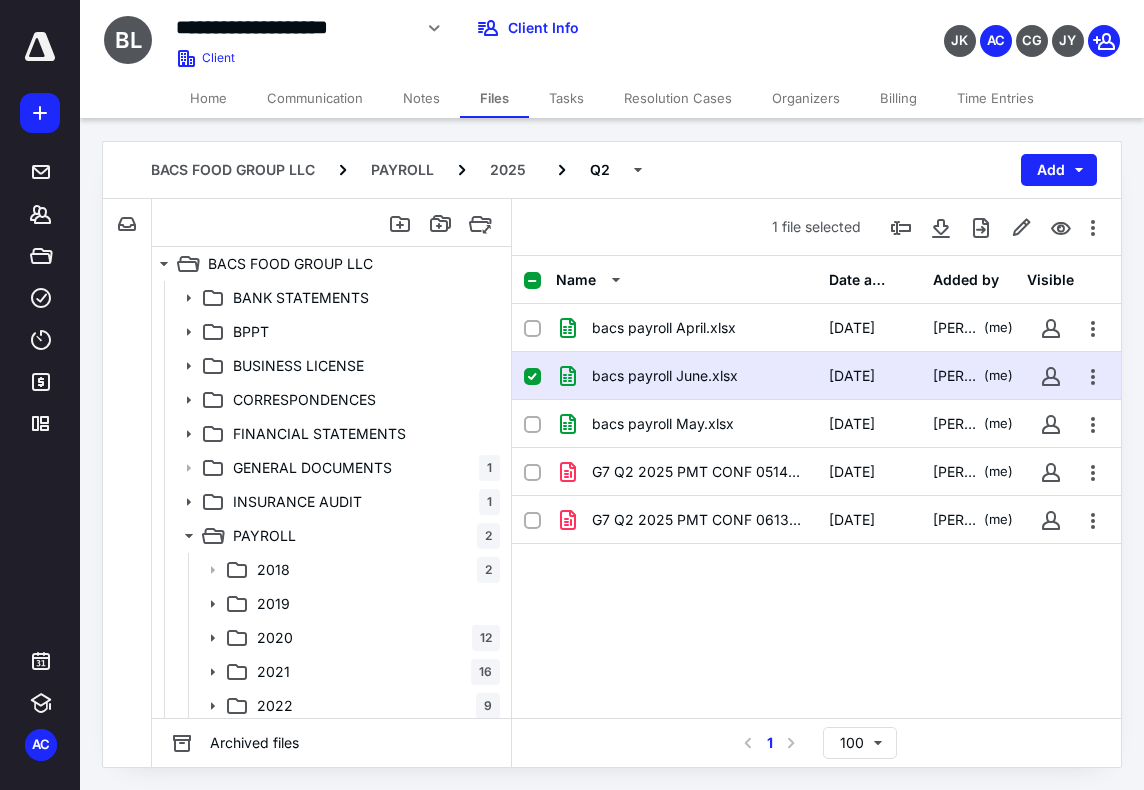 click at bounding box center (532, 377) 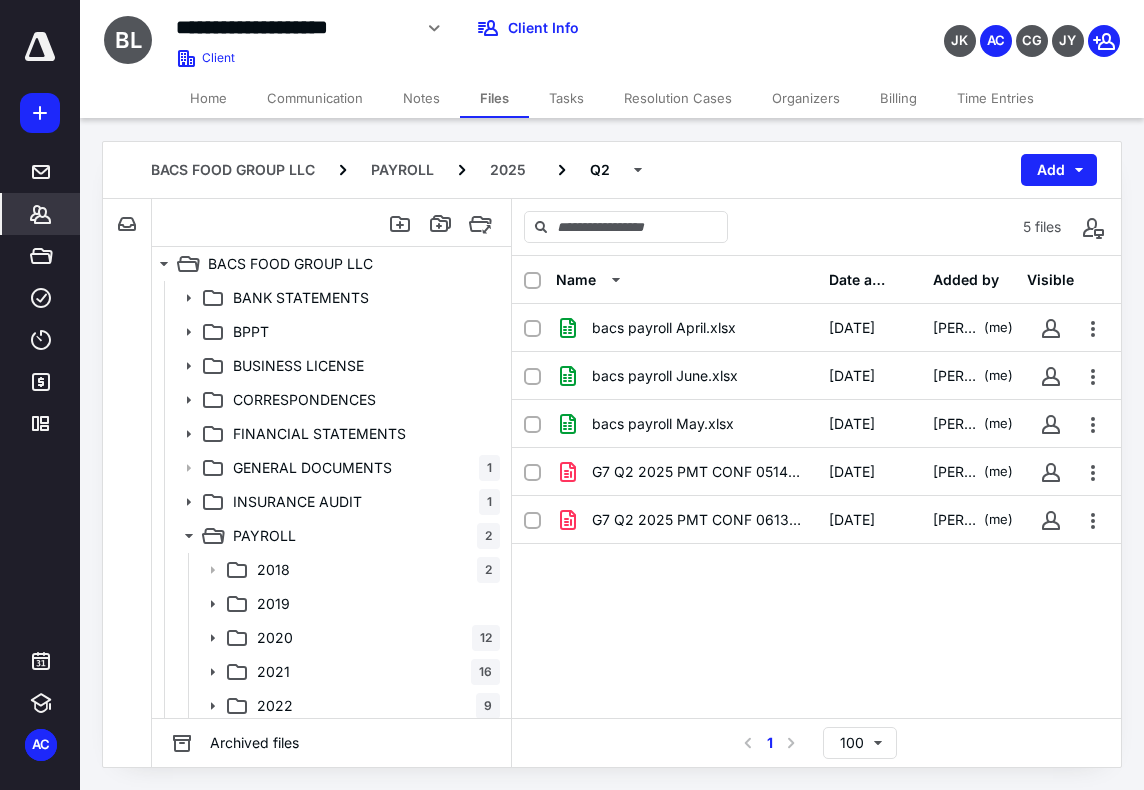 click 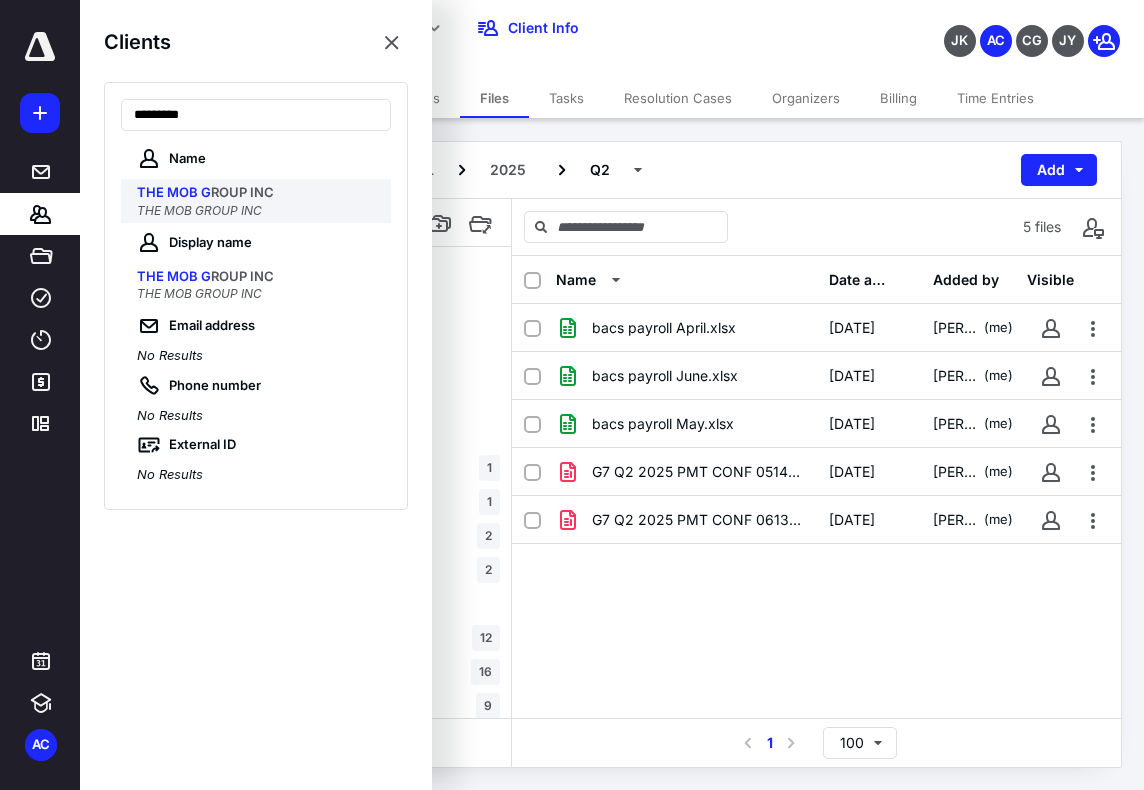 type on "*********" 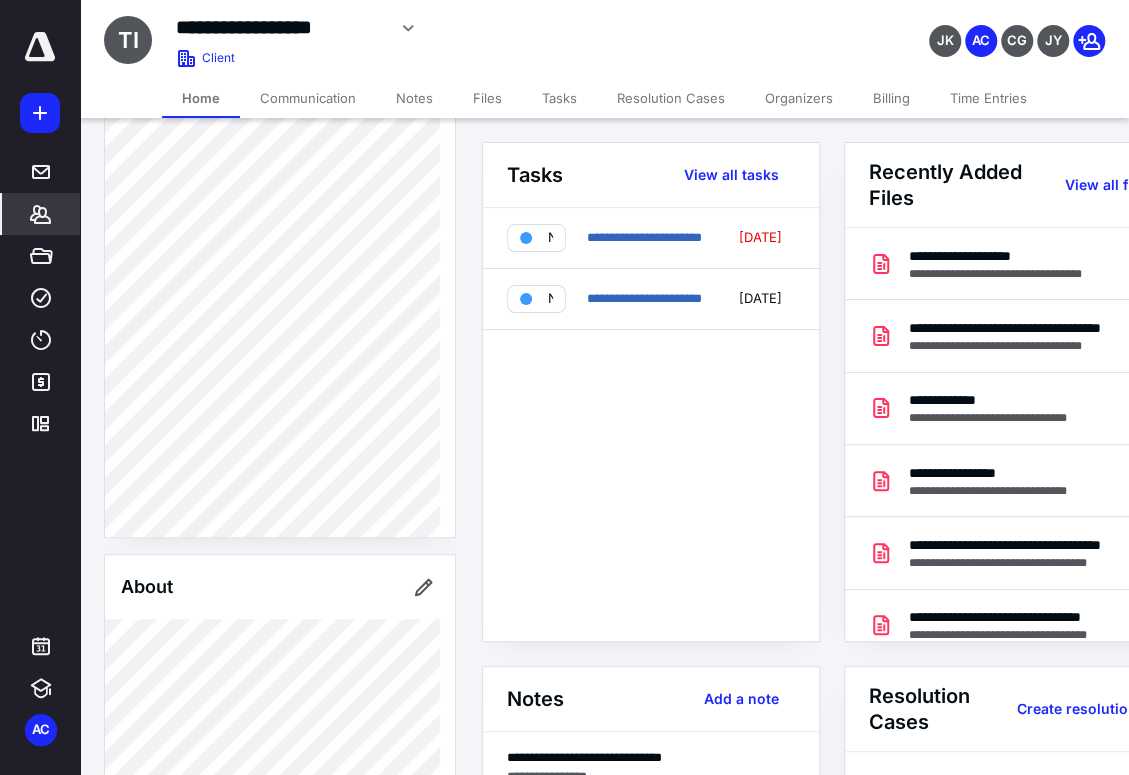 scroll, scrollTop: 400, scrollLeft: 0, axis: vertical 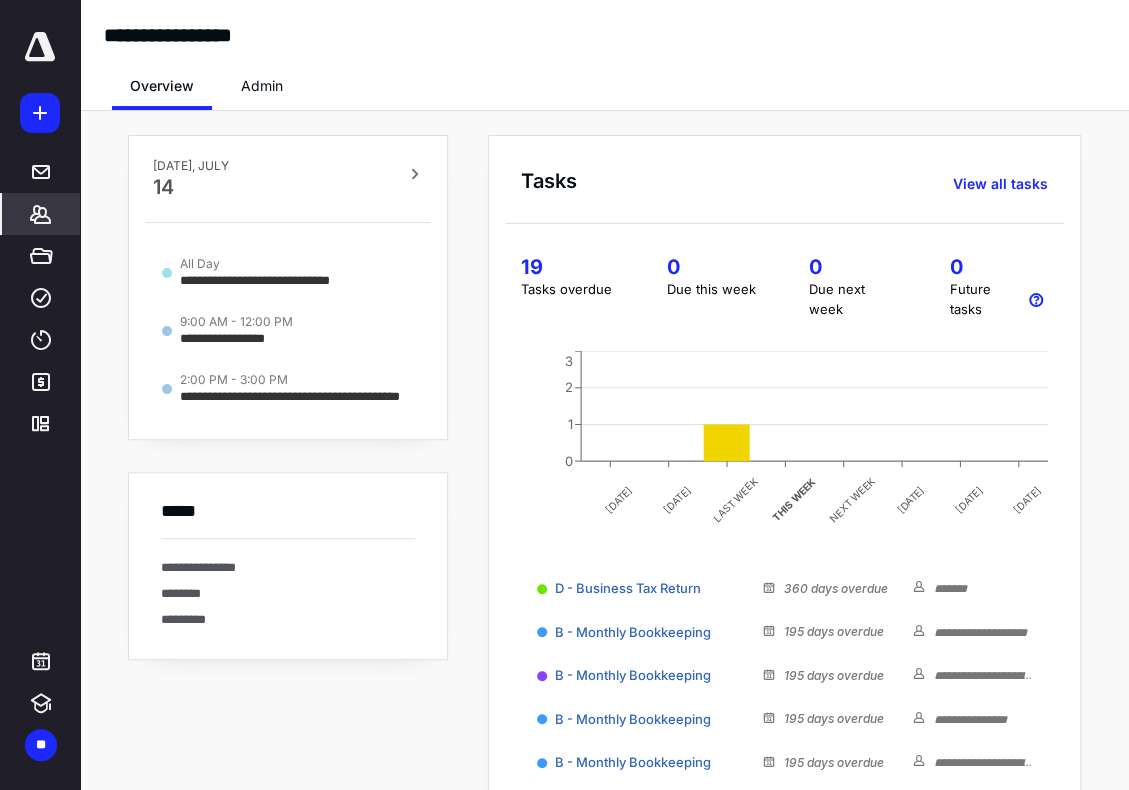 click on "*******" at bounding box center (41, 214) 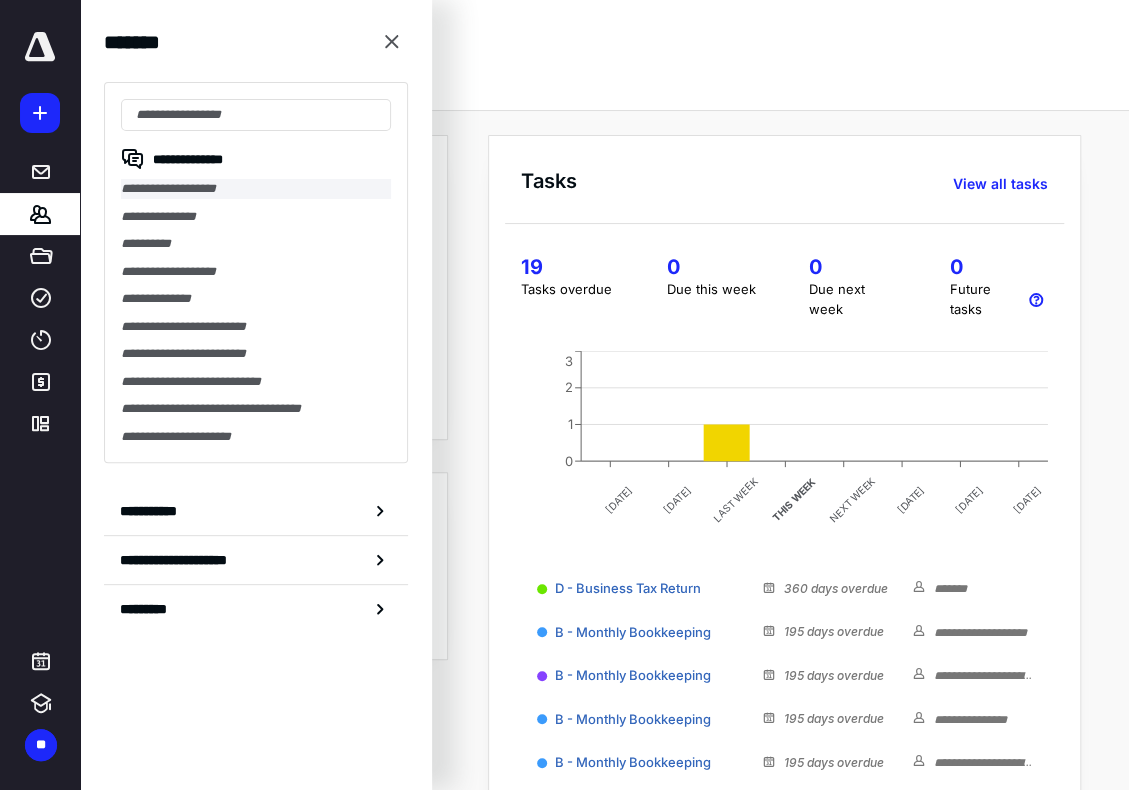 click on "**********" at bounding box center [256, 189] 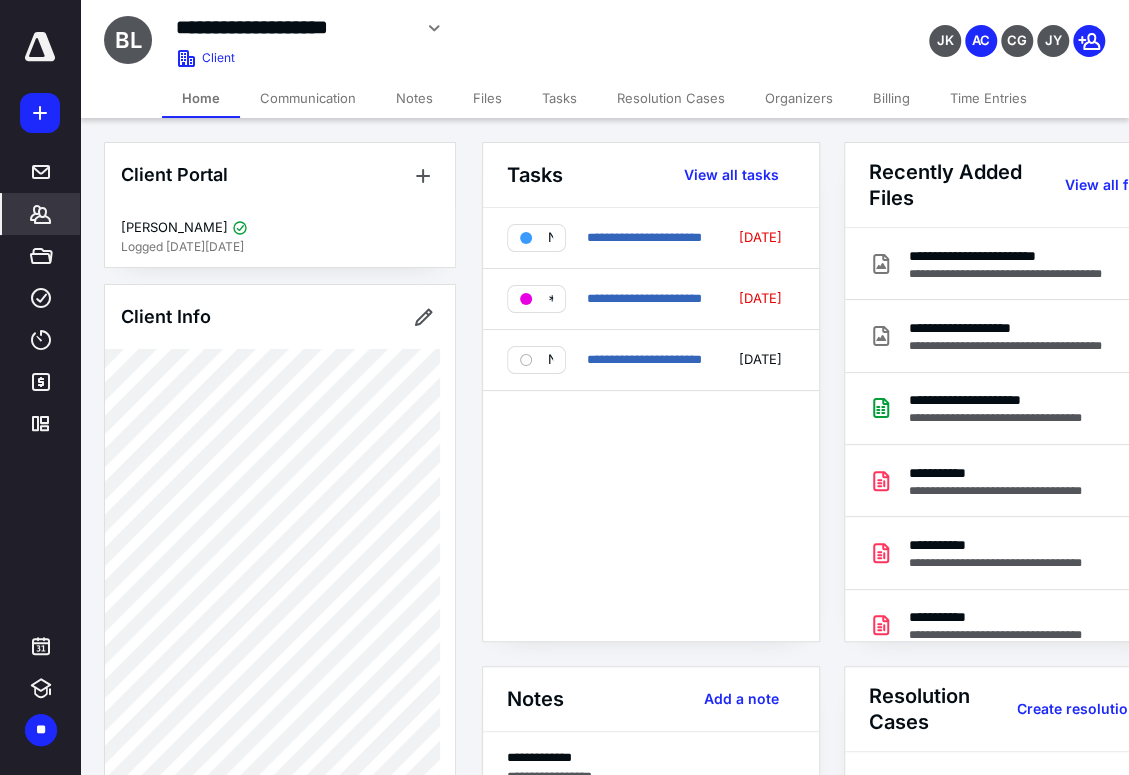 click on "Files" at bounding box center [487, 98] 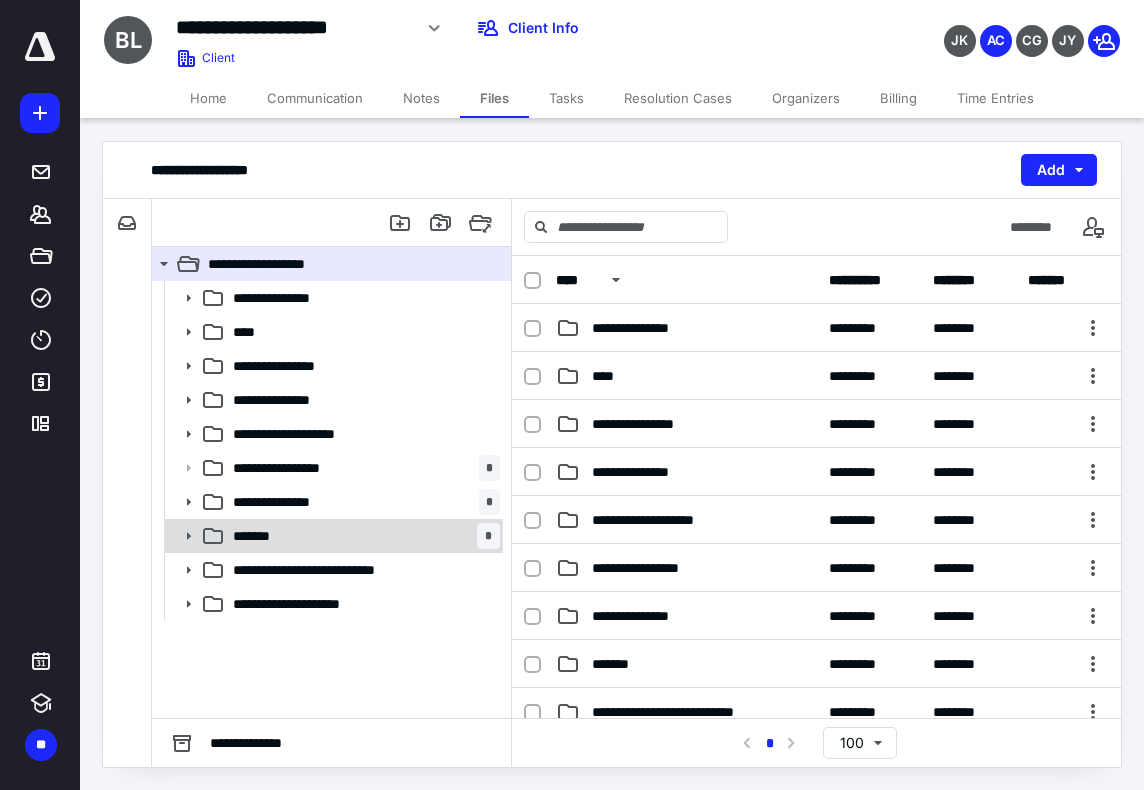 click on "******* *" at bounding box center [362, 536] 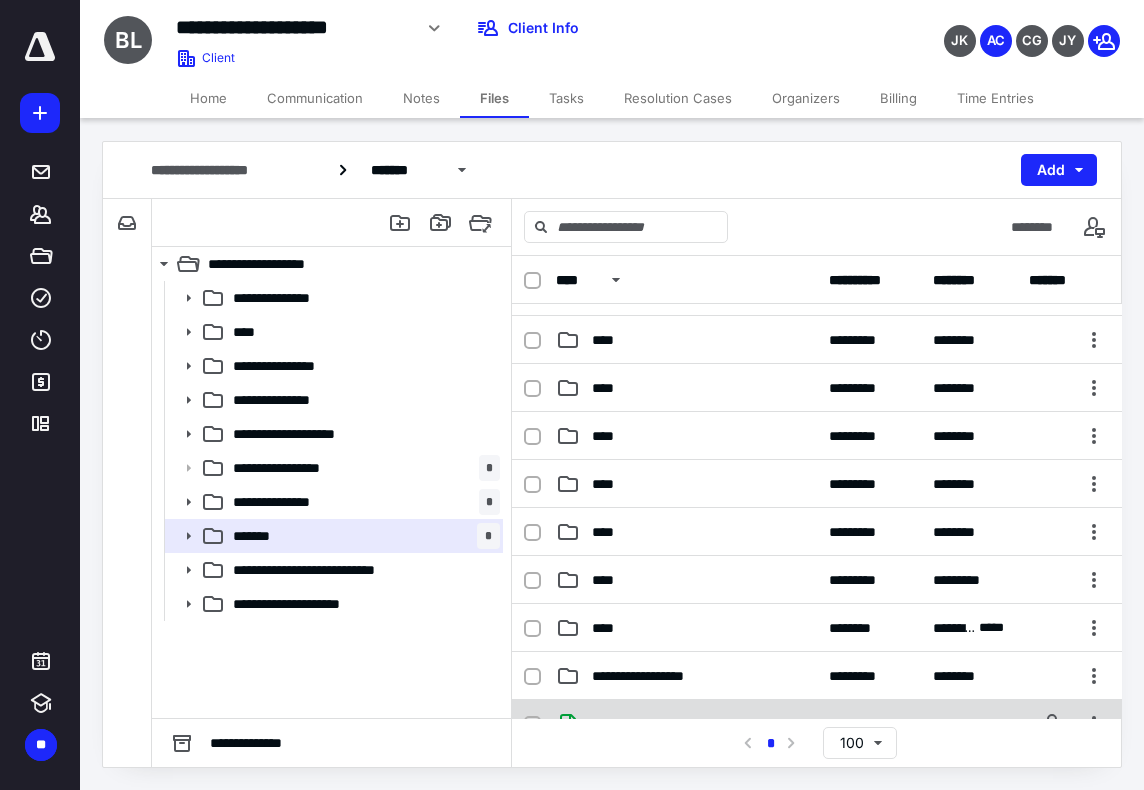 scroll, scrollTop: 200, scrollLeft: 0, axis: vertical 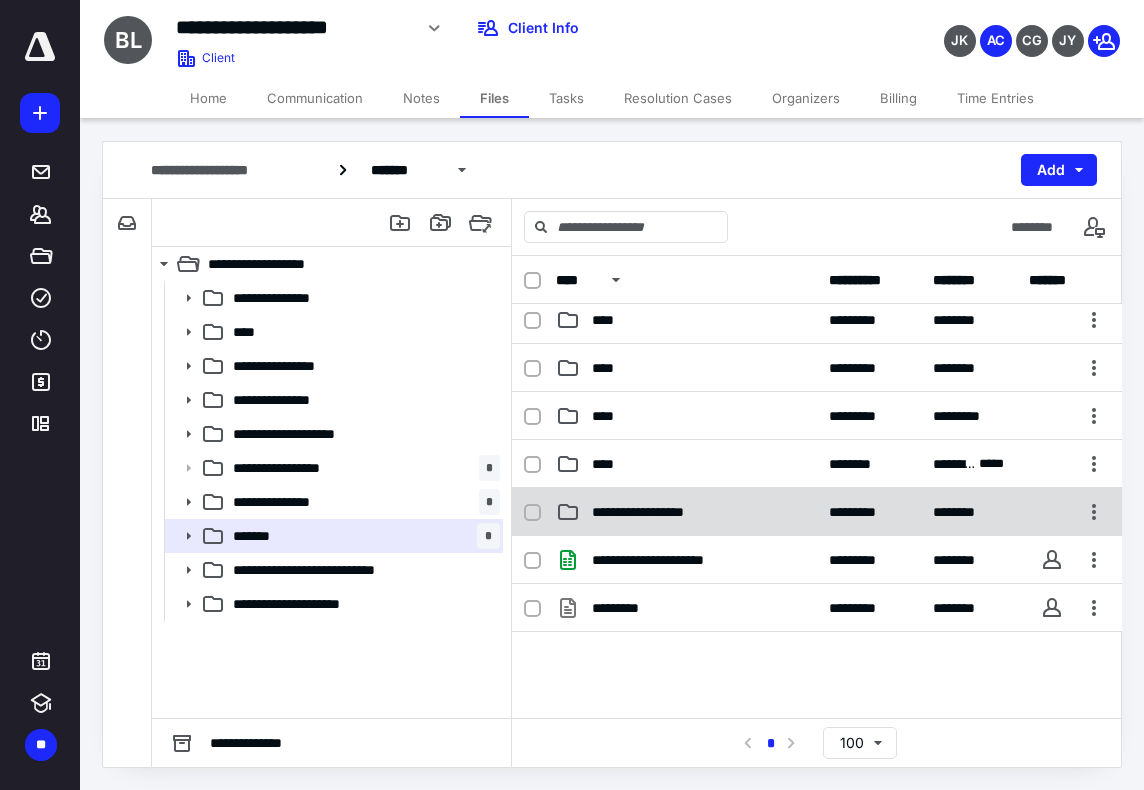 click on "**********" at bounding box center (676, 512) 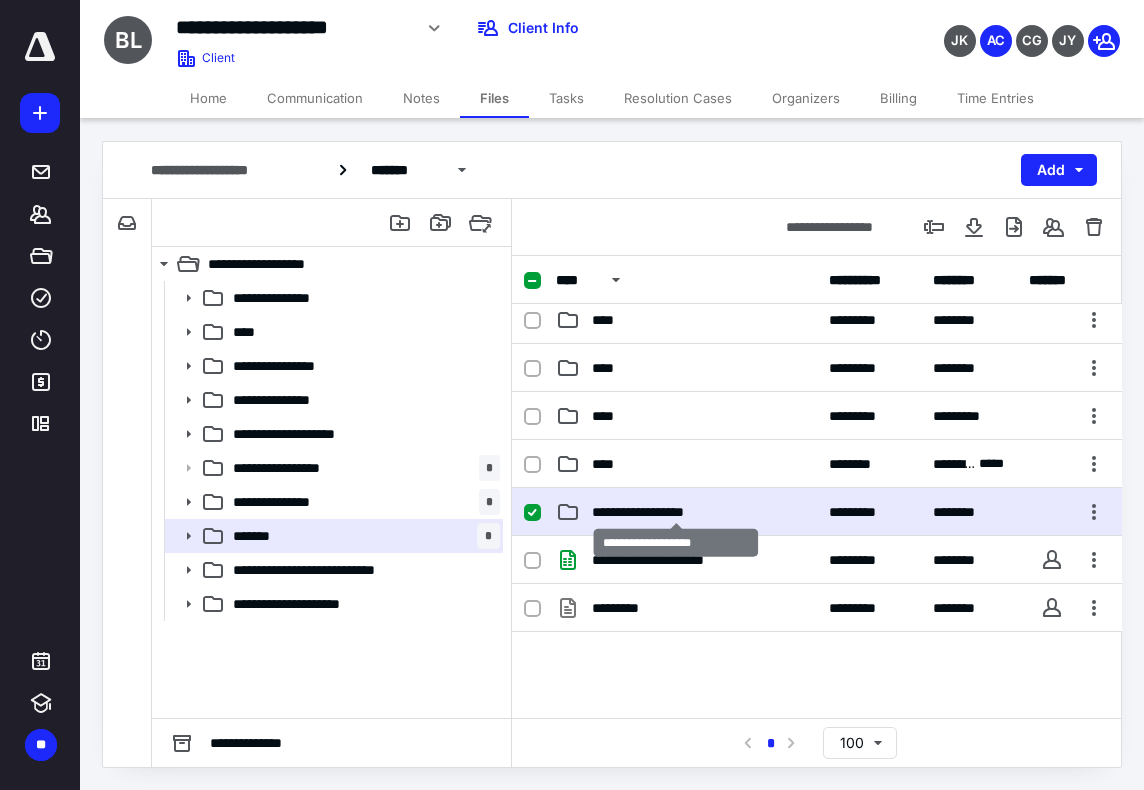click on "**********" at bounding box center [676, 512] 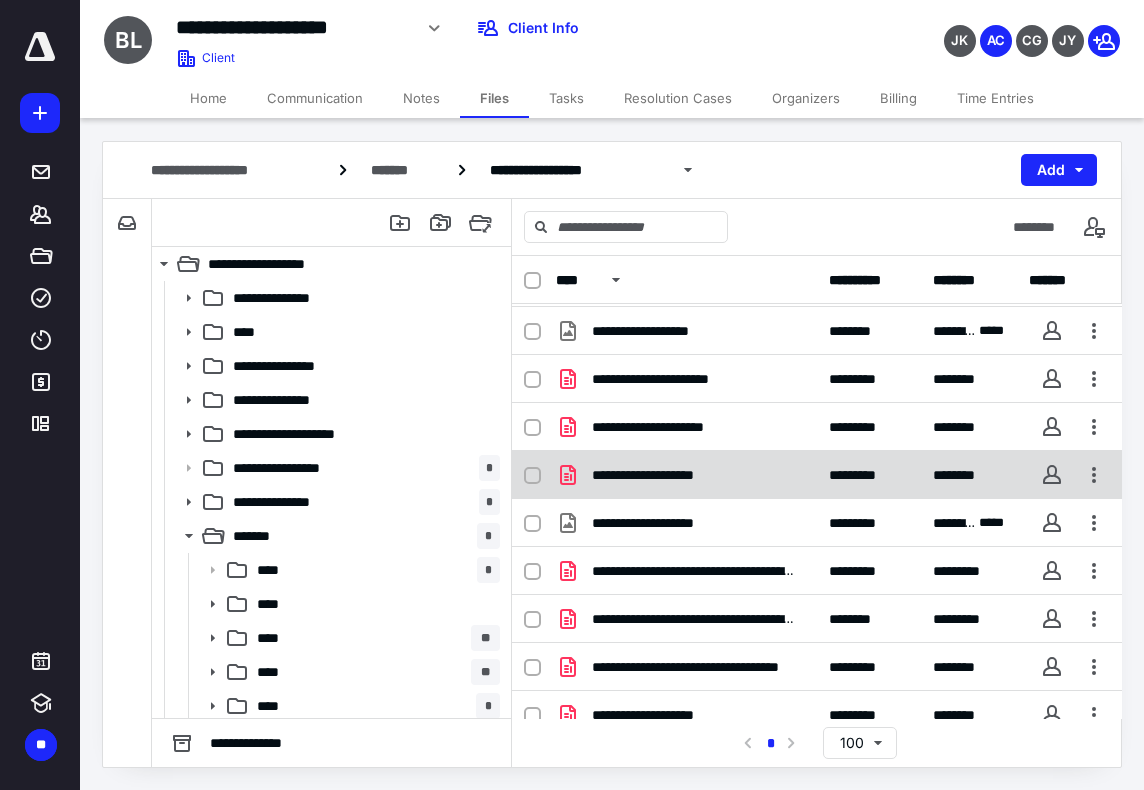 scroll, scrollTop: 1000, scrollLeft: 0, axis: vertical 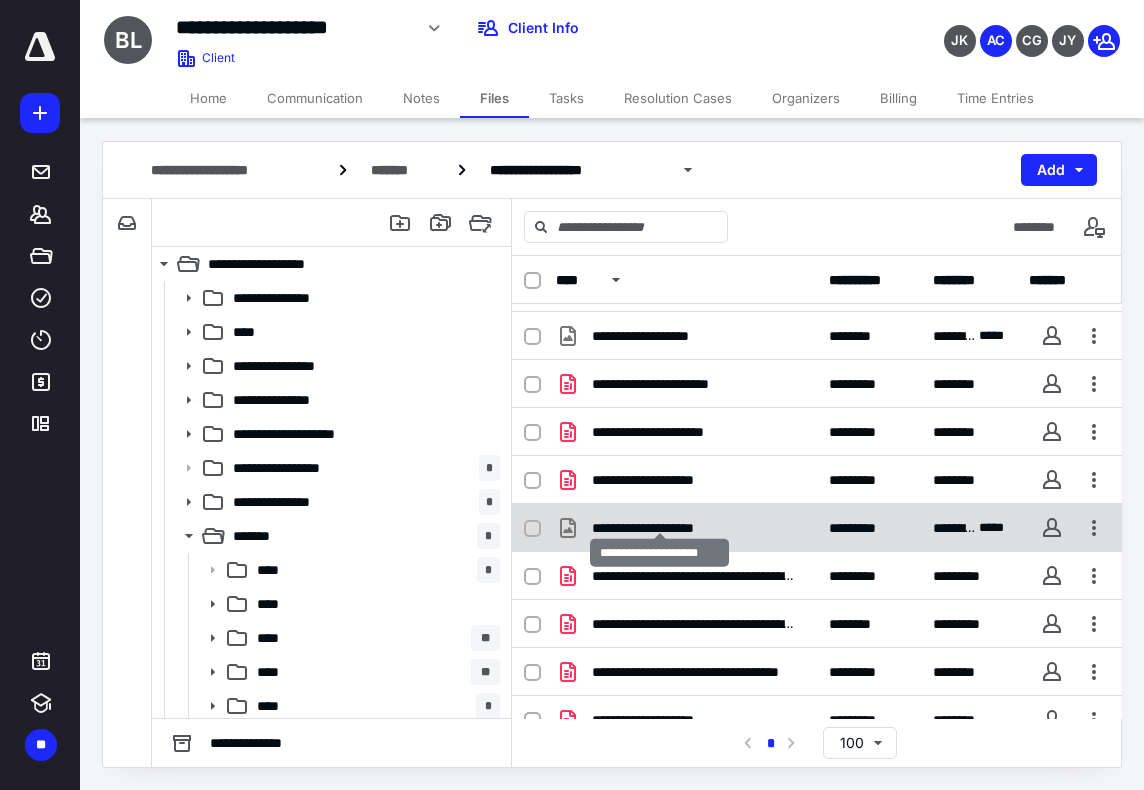 click on "**********" at bounding box center (660, 528) 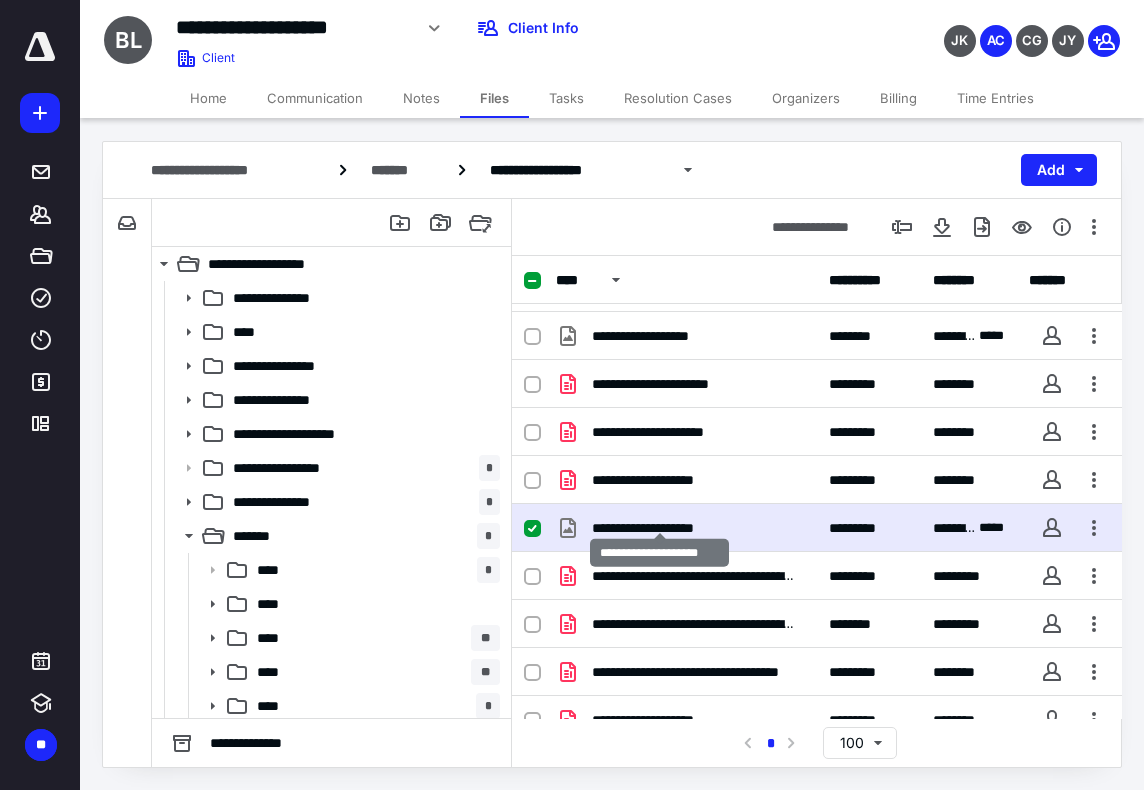 click on "**********" at bounding box center (660, 528) 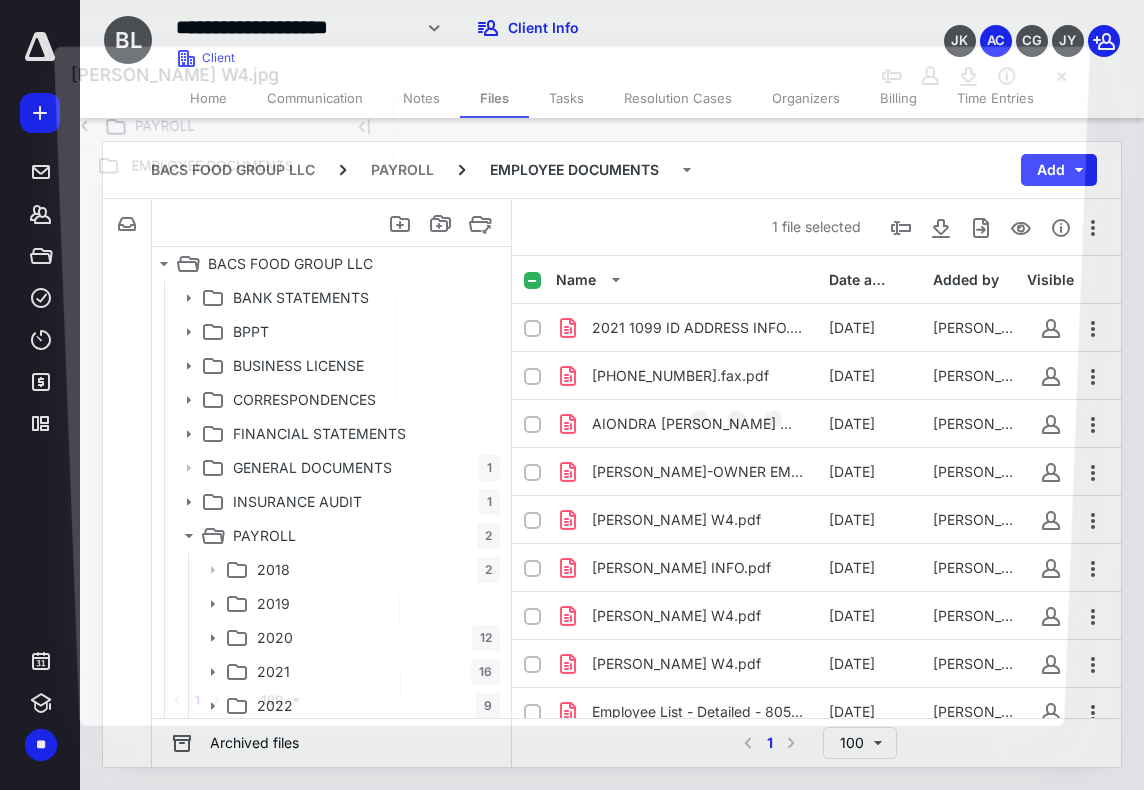 scroll, scrollTop: 1000, scrollLeft: 0, axis: vertical 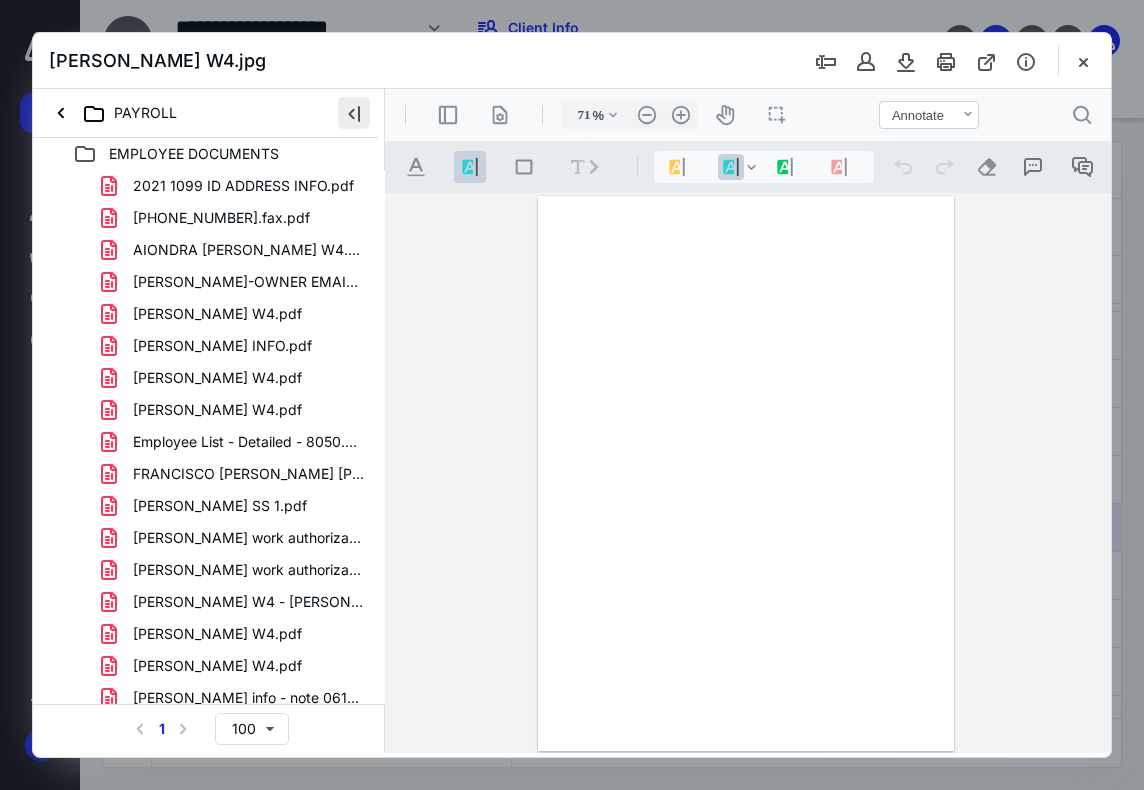 click at bounding box center [354, 113] 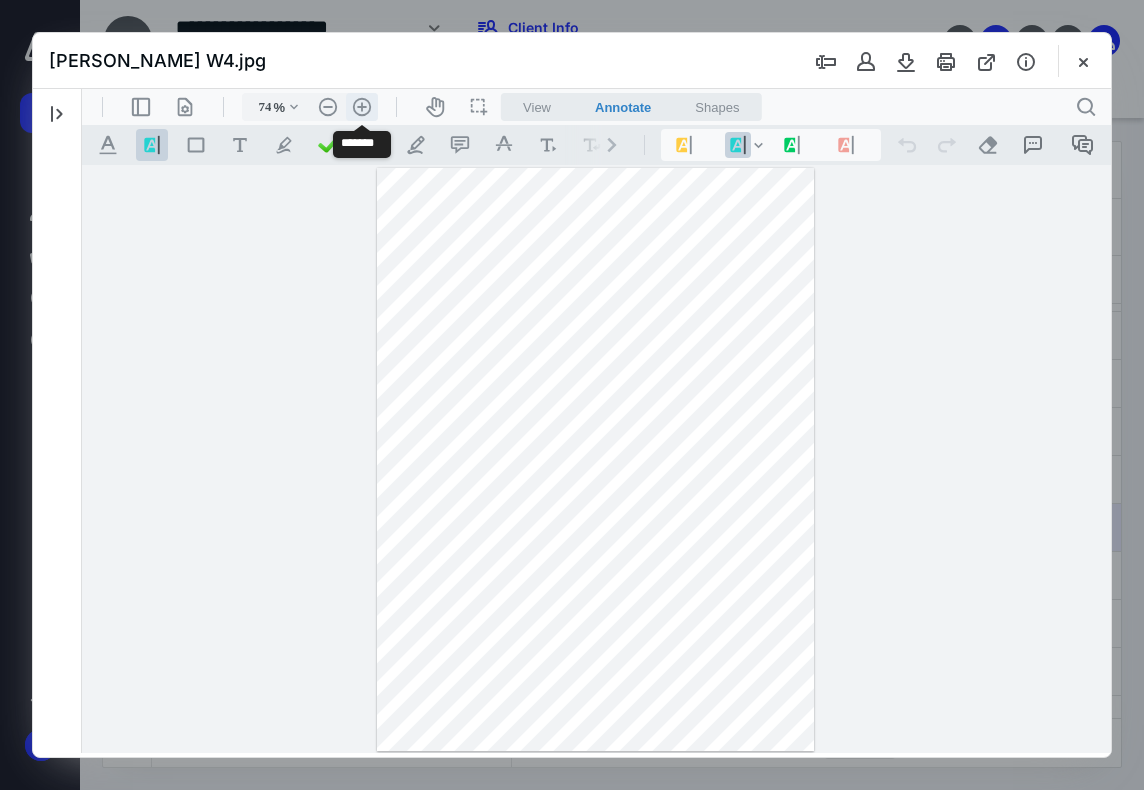 click on ".cls-1{fill:#abb0c4;} icon - header - zoom - in - line" at bounding box center (362, 107) 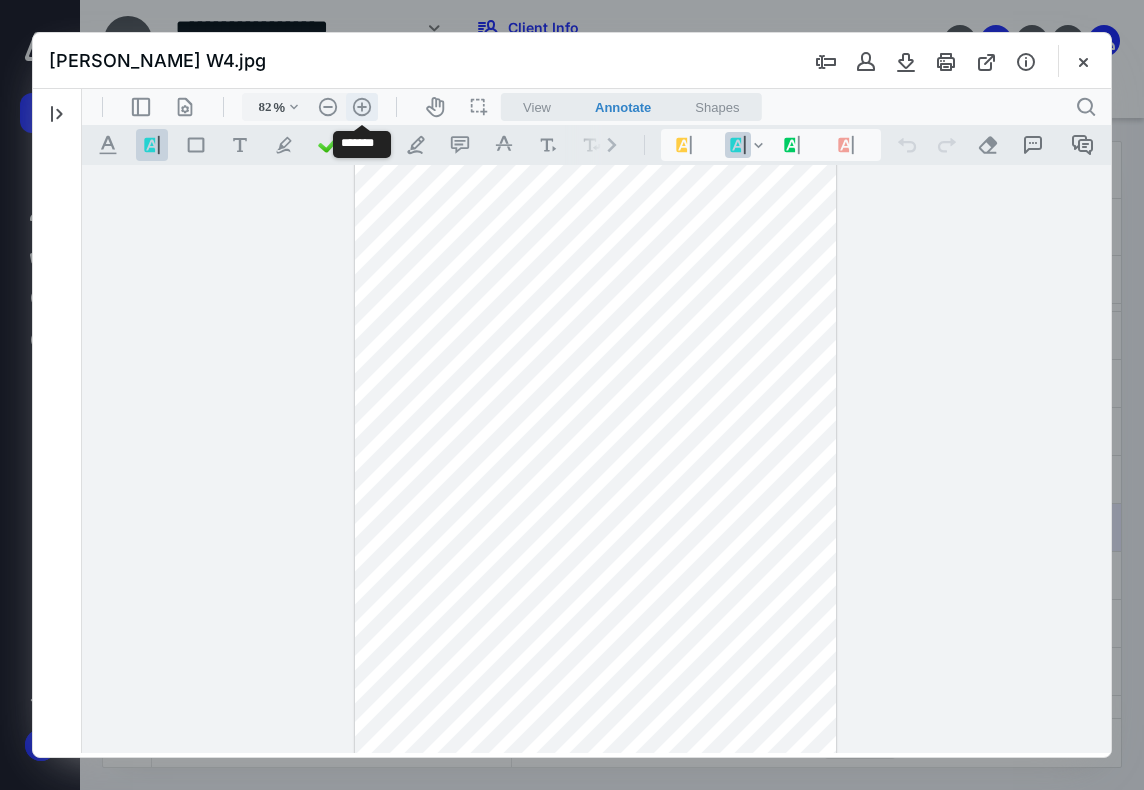 click on ".cls-1{fill:#abb0c4;} icon - header - zoom - in - line" at bounding box center [362, 107] 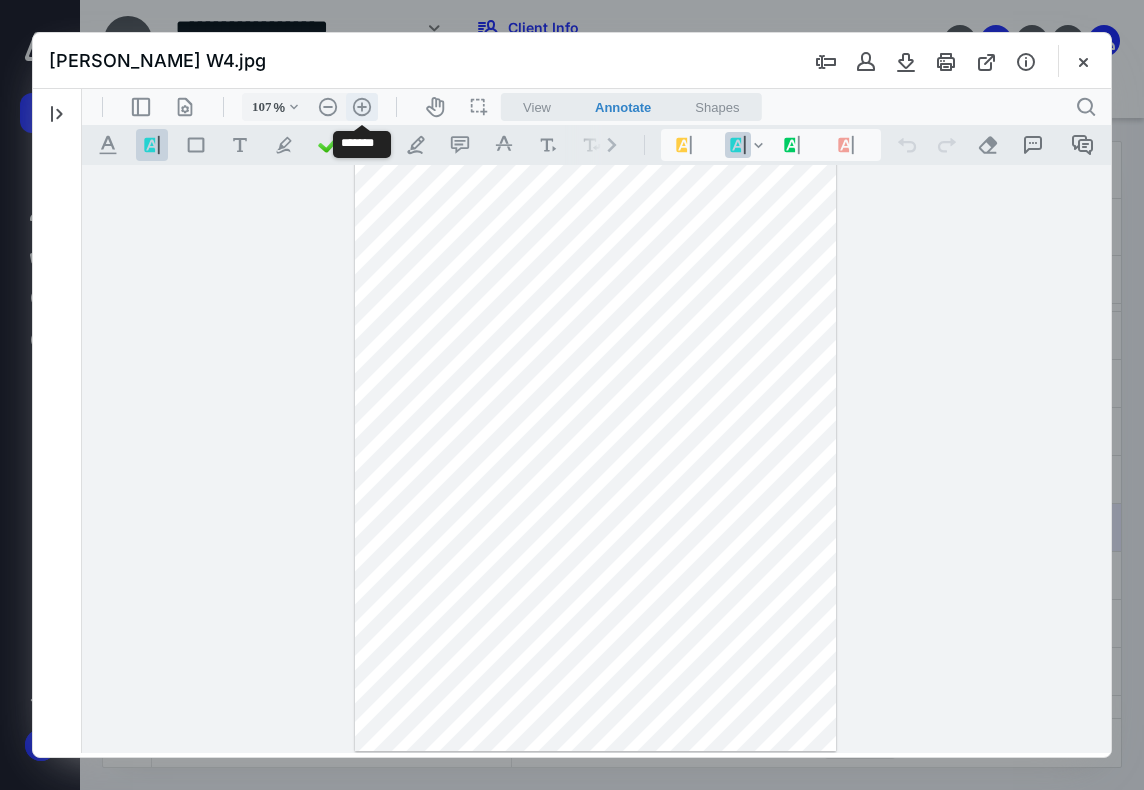 click on ".cls-1{fill:#abb0c4;} icon - header - zoom - in - line" at bounding box center [362, 107] 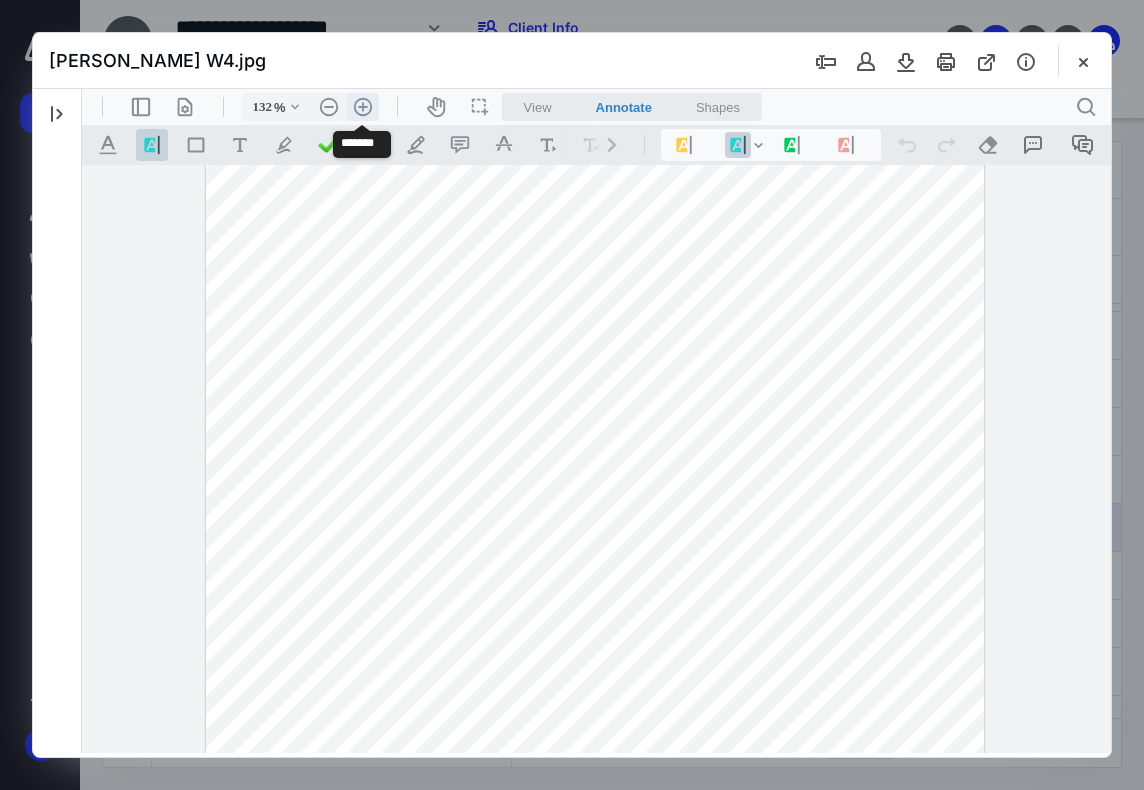 click on ".cls-1{fill:#abb0c4;} icon - header - zoom - in - line" at bounding box center (363, 107) 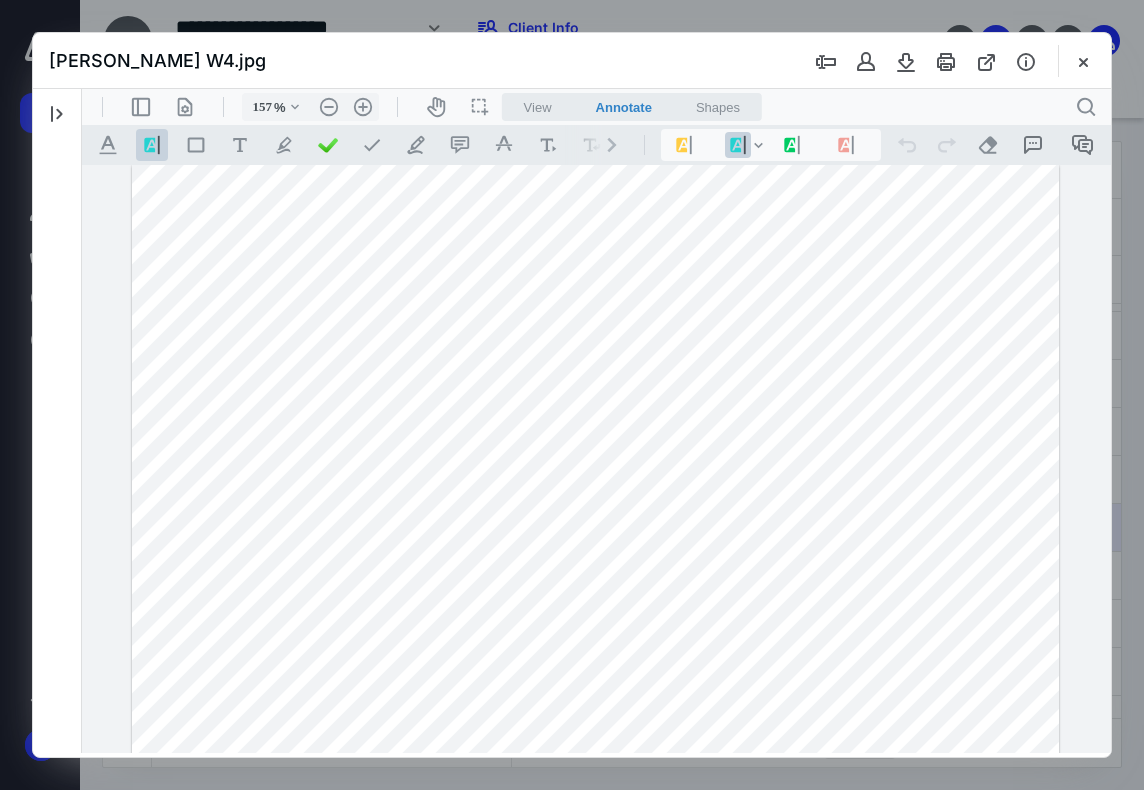 scroll, scrollTop: 0, scrollLeft: 0, axis: both 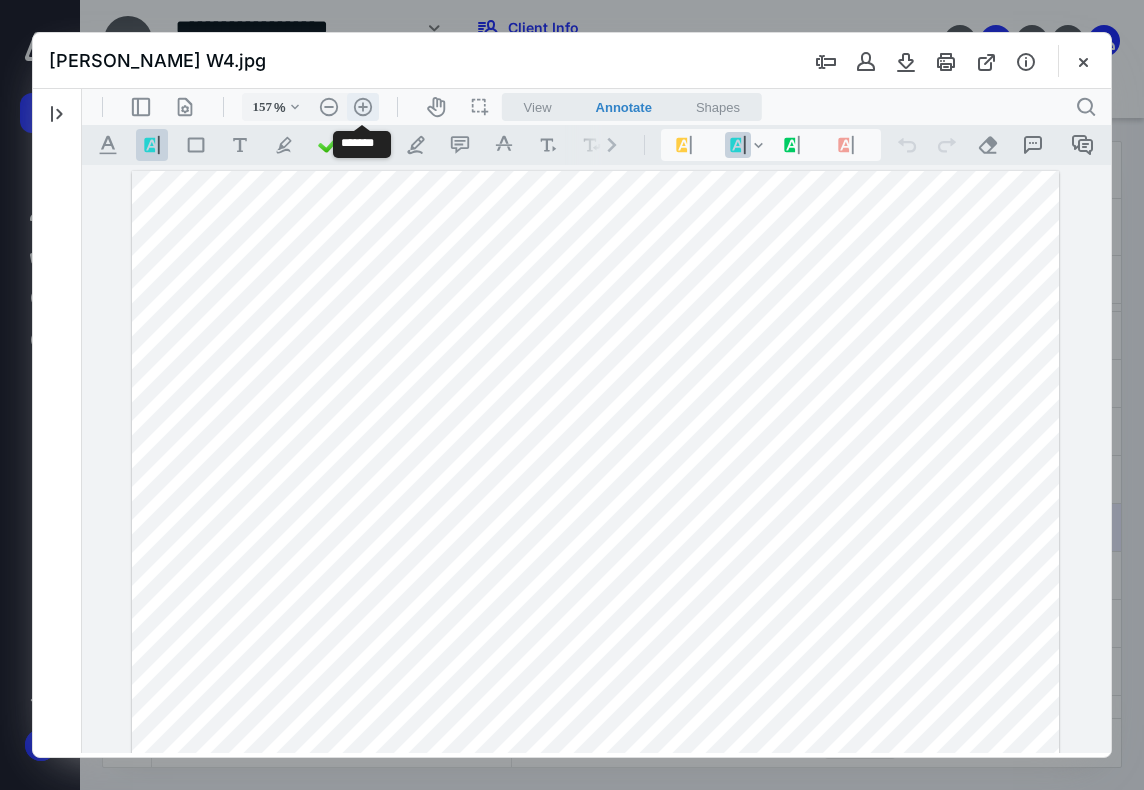 click on ".cls-1{fill:#abb0c4;} icon - header - zoom - in - line" at bounding box center [363, 107] 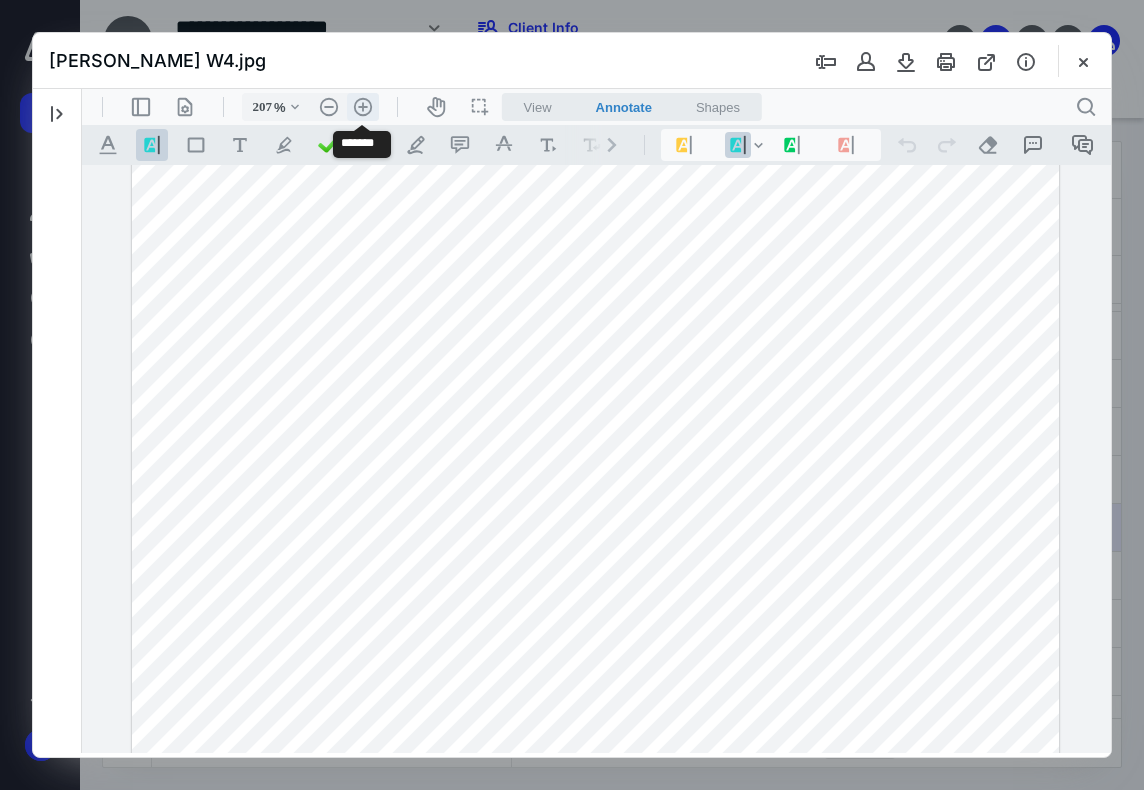 click on ".cls-1{fill:#abb0c4;} icon - header - zoom - in - line" at bounding box center [363, 107] 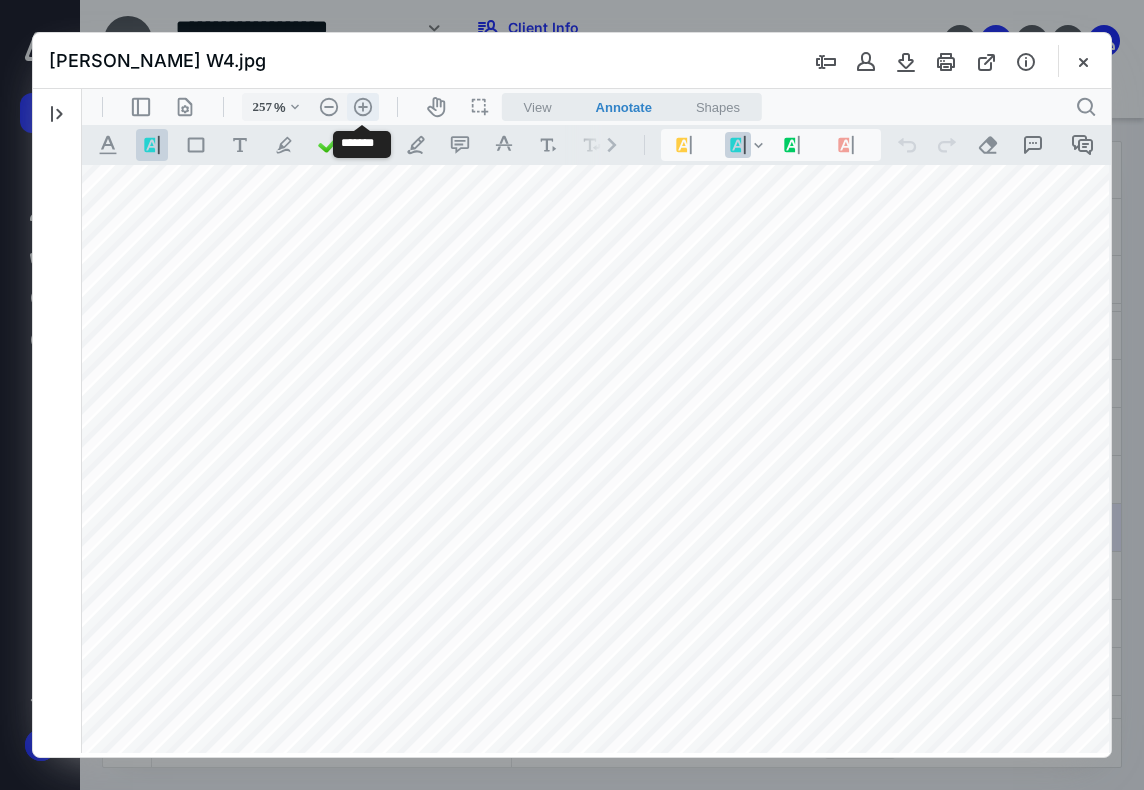 click on ".cls-1{fill:#abb0c4;} icon - header - zoom - in - line" at bounding box center (363, 107) 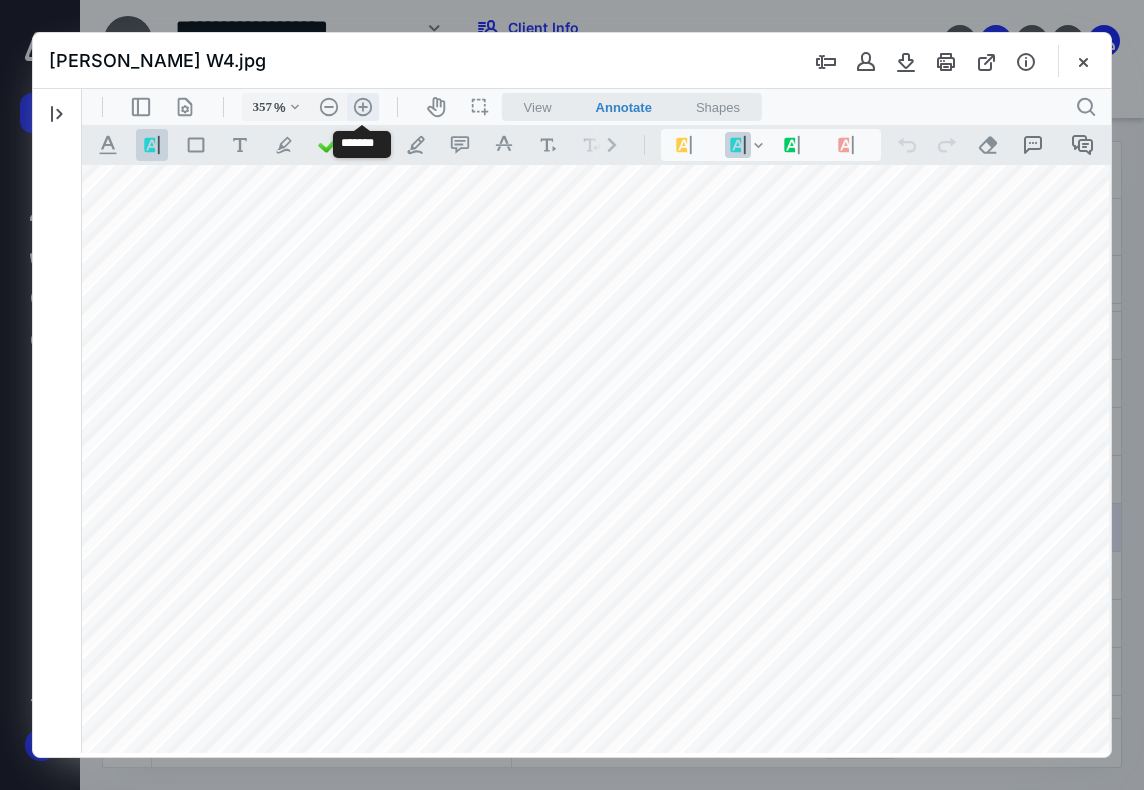 scroll, scrollTop: 328, scrollLeft: 568, axis: both 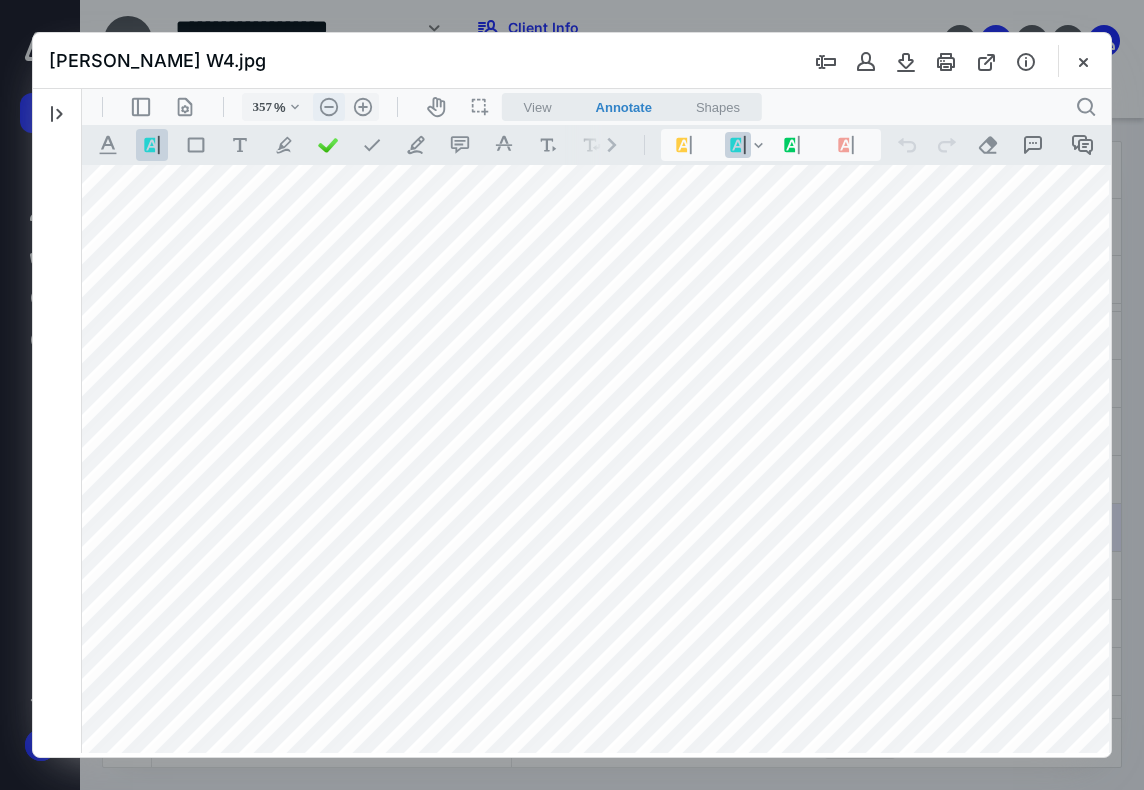 click on ".cls-1{fill:#abb0c4;} icon - header - zoom - out - line" at bounding box center [329, 107] 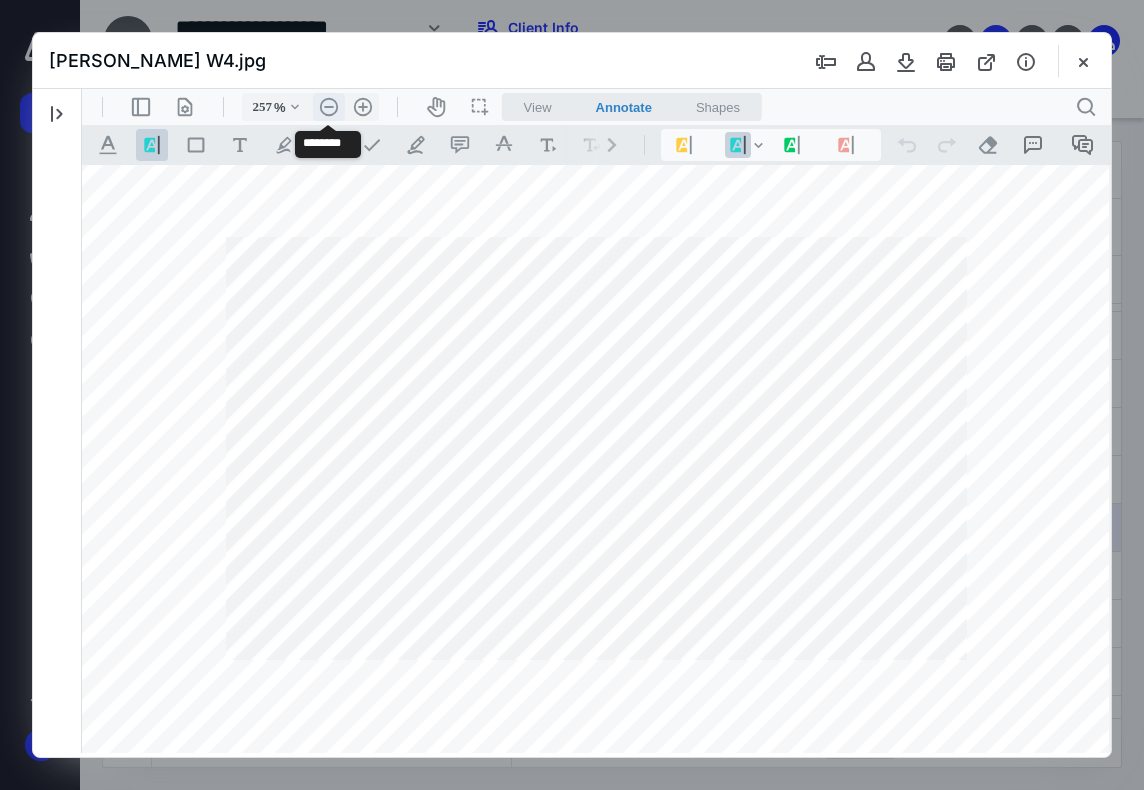click on ".cls-1{fill:#abb0c4;} icon - header - zoom - out - line" at bounding box center (329, 107) 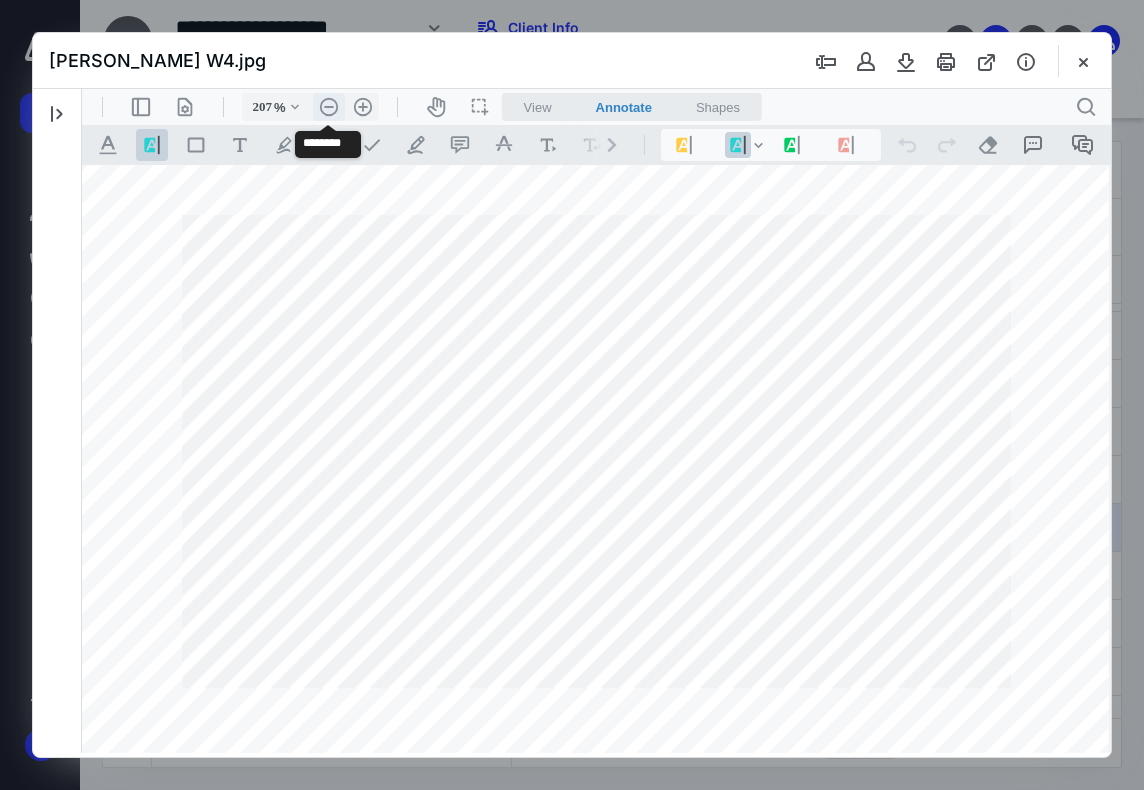 click on ".cls-1{fill:#abb0c4;} icon - header - zoom - out - line" at bounding box center [329, 107] 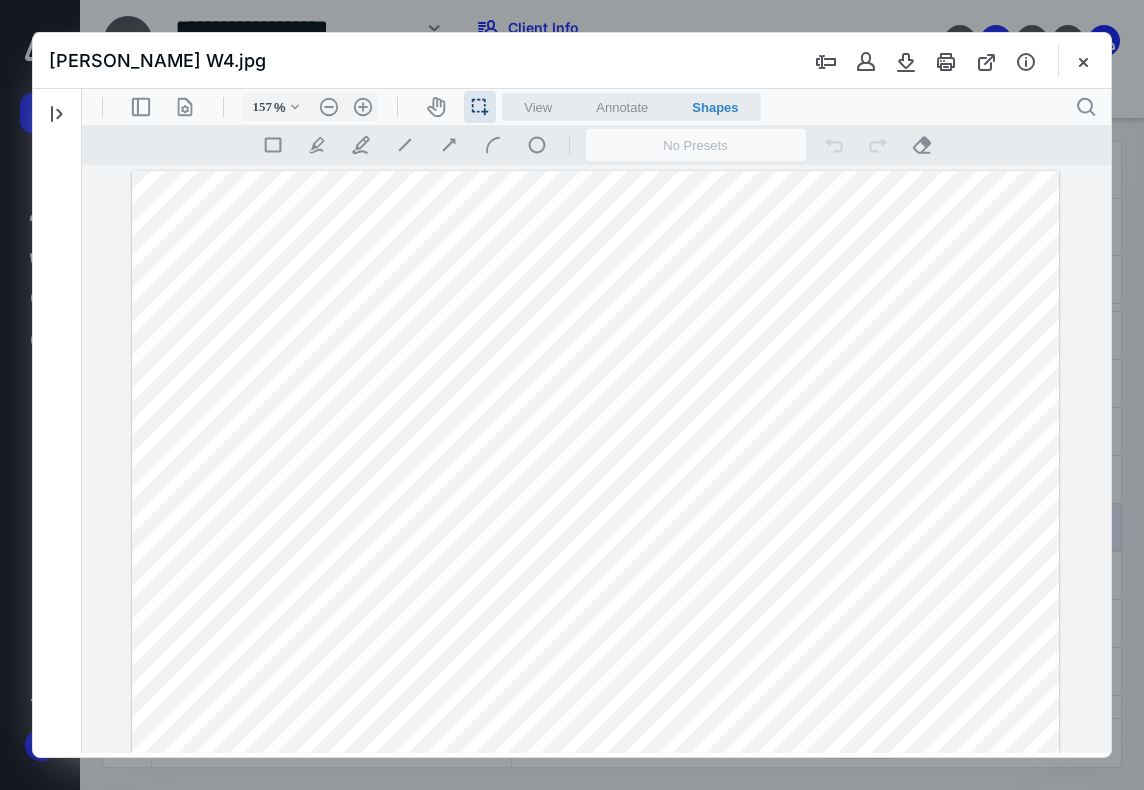 scroll, scrollTop: 0, scrollLeft: 0, axis: both 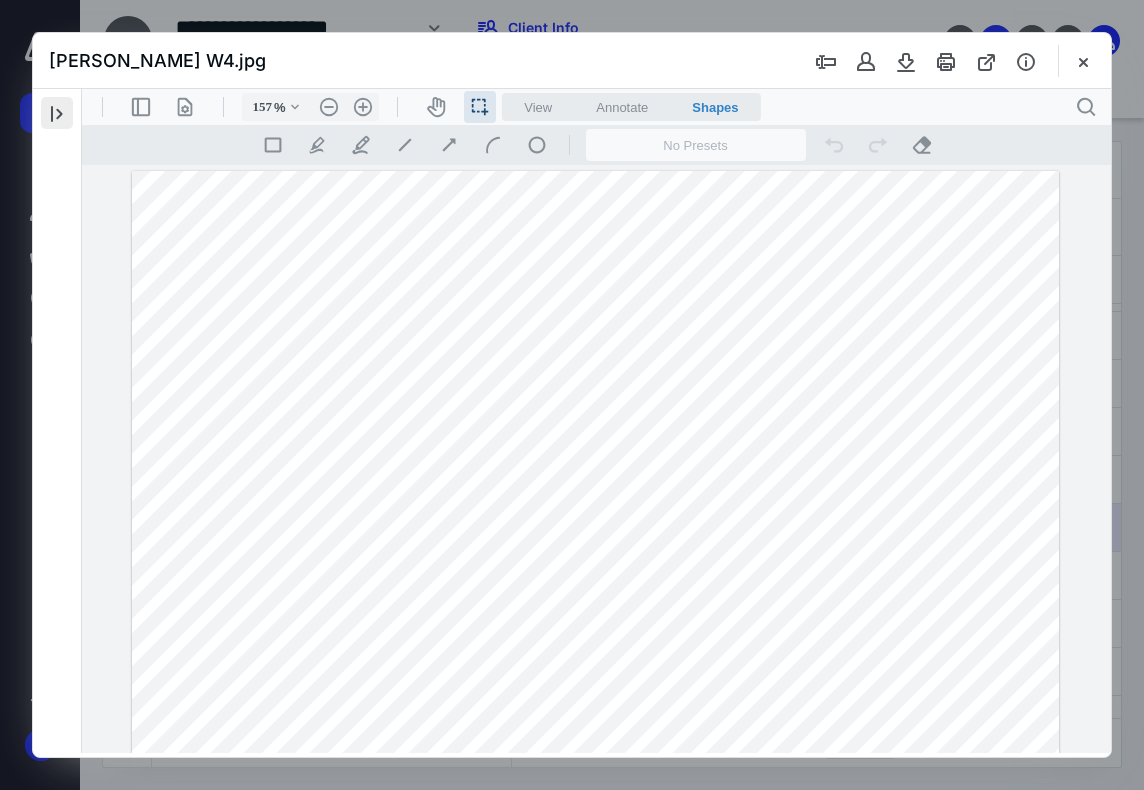 click at bounding box center [57, 113] 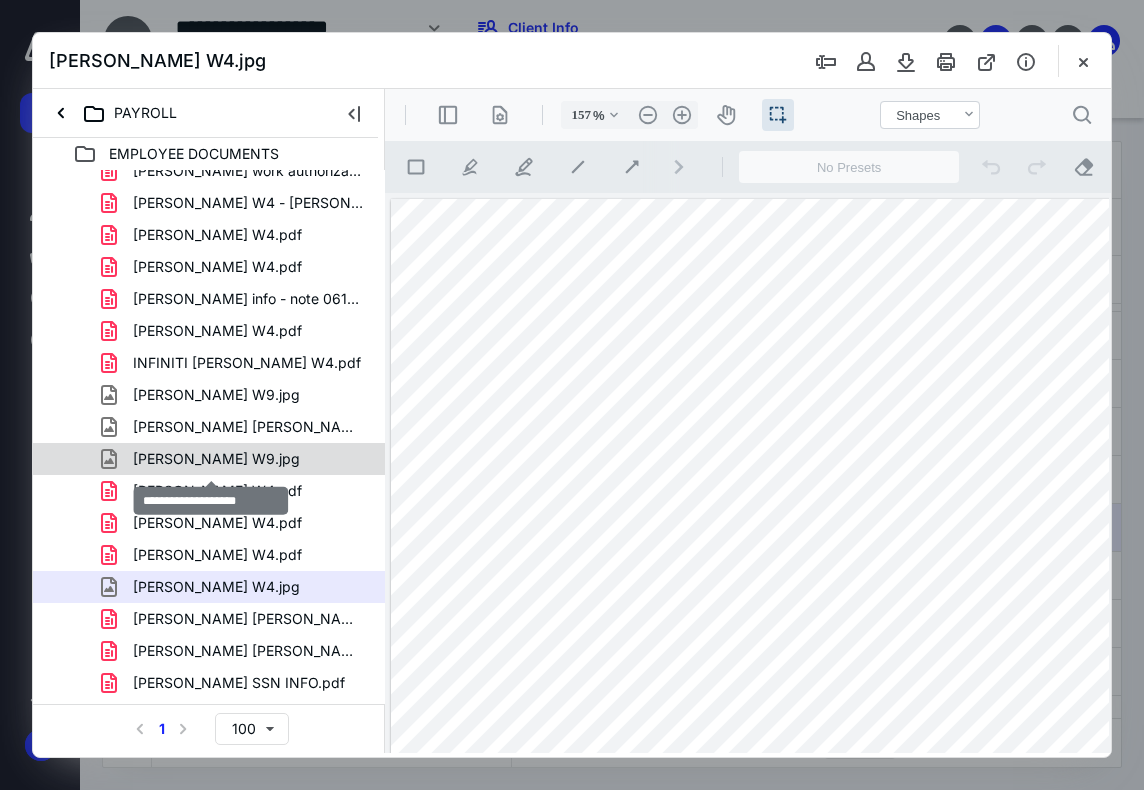 scroll, scrollTop: 400, scrollLeft: 0, axis: vertical 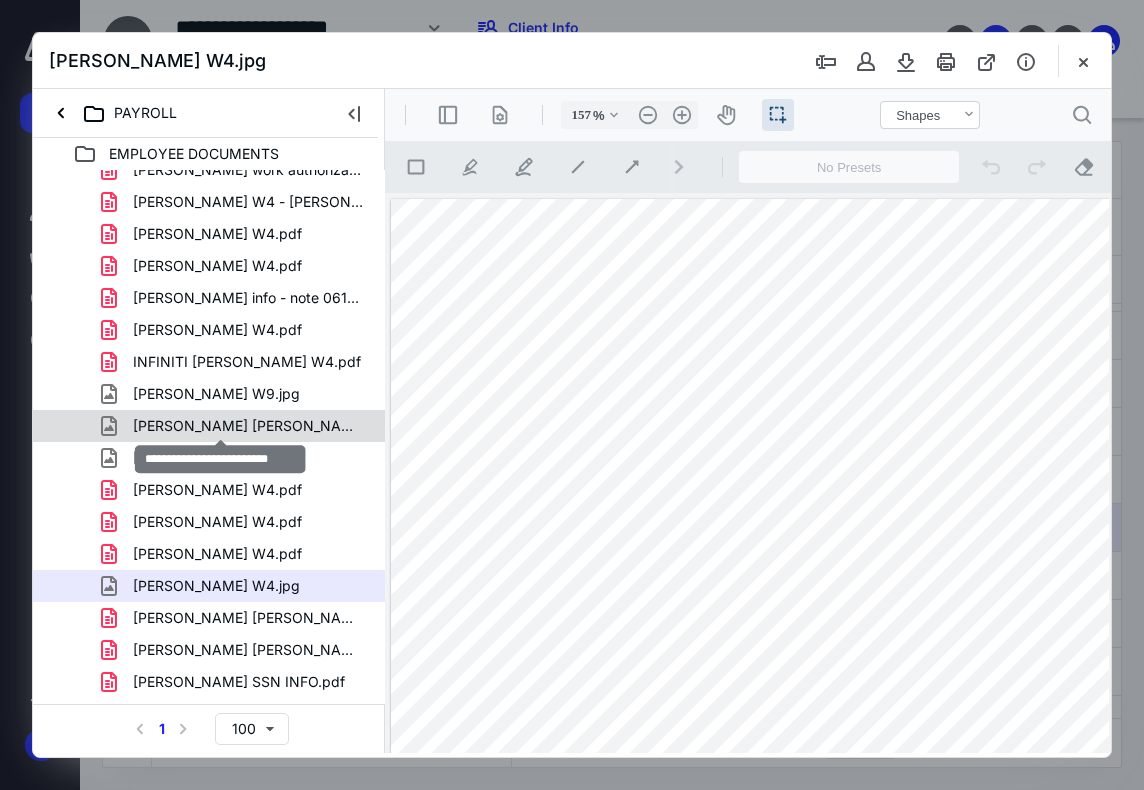click on "Irving Lopez Parna W4.jpg" at bounding box center (249, 426) 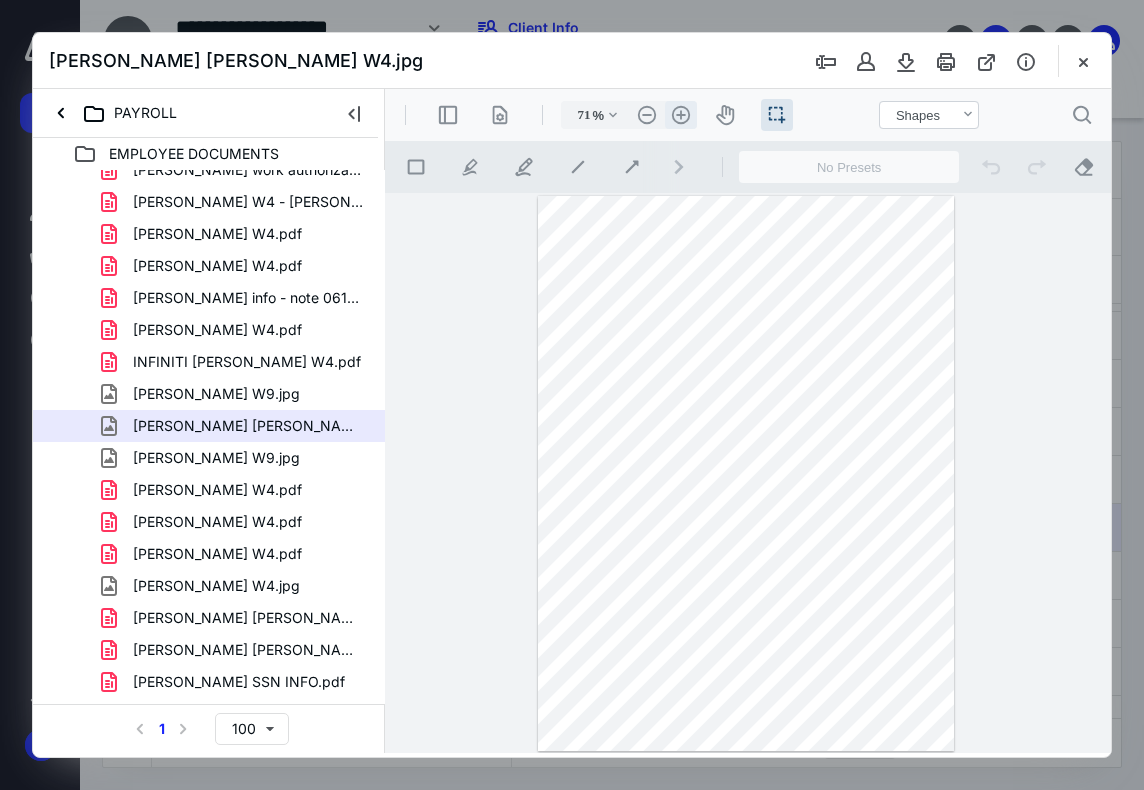 click on ".cls-1{fill:#abb0c4;} icon - header - zoom - in - line" at bounding box center (681, 115) 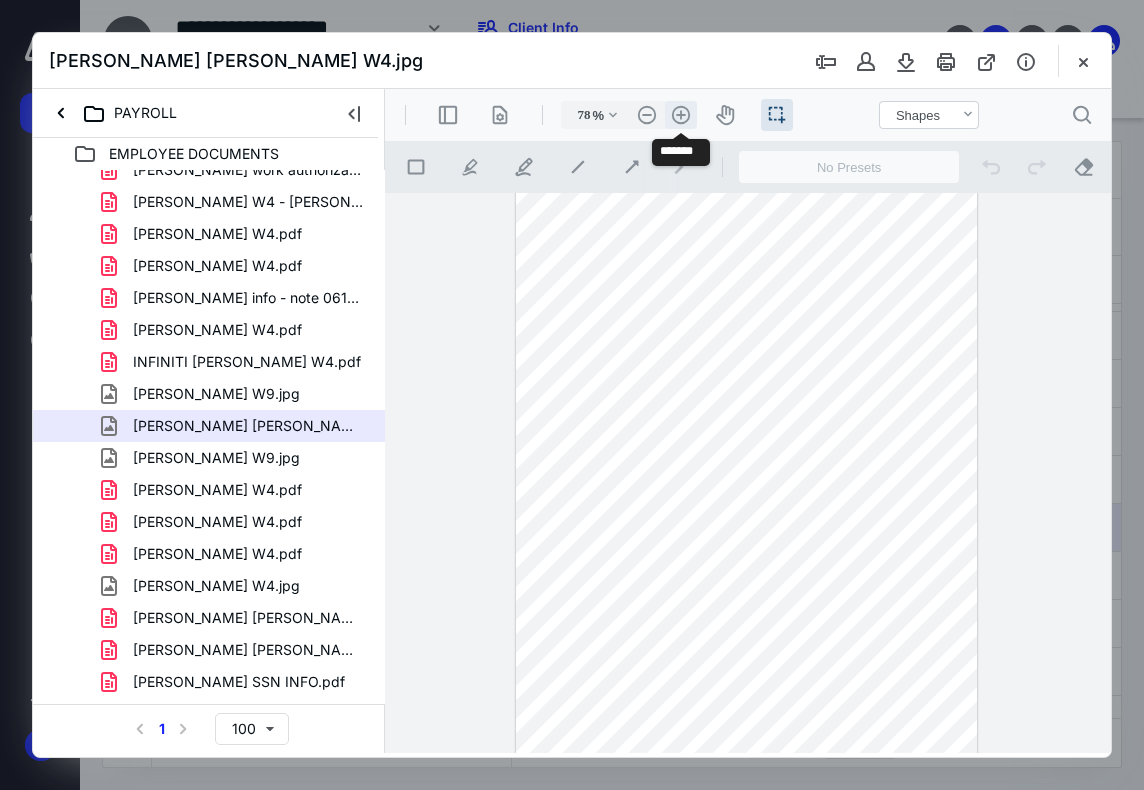 click on ".cls-1{fill:#abb0c4;} icon - header - zoom - in - line" at bounding box center [681, 115] 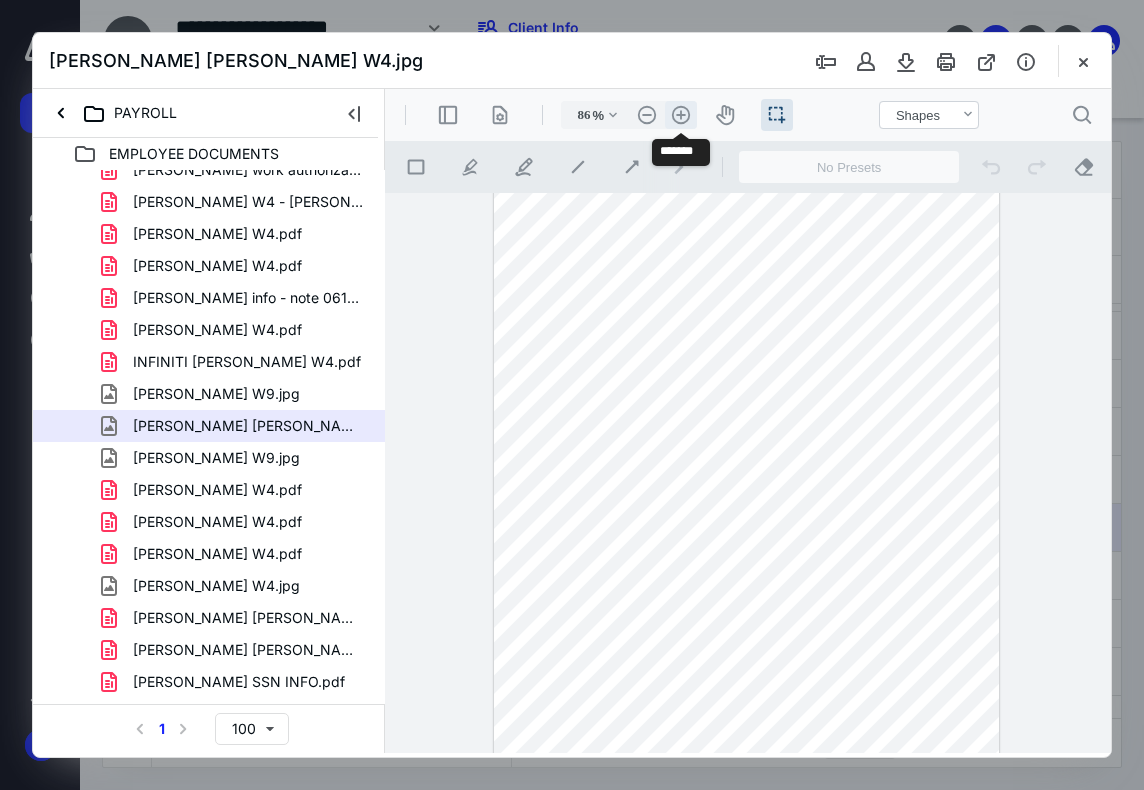 click on ".cls-1{fill:#abb0c4;} icon - header - zoom - in - line" at bounding box center [681, 115] 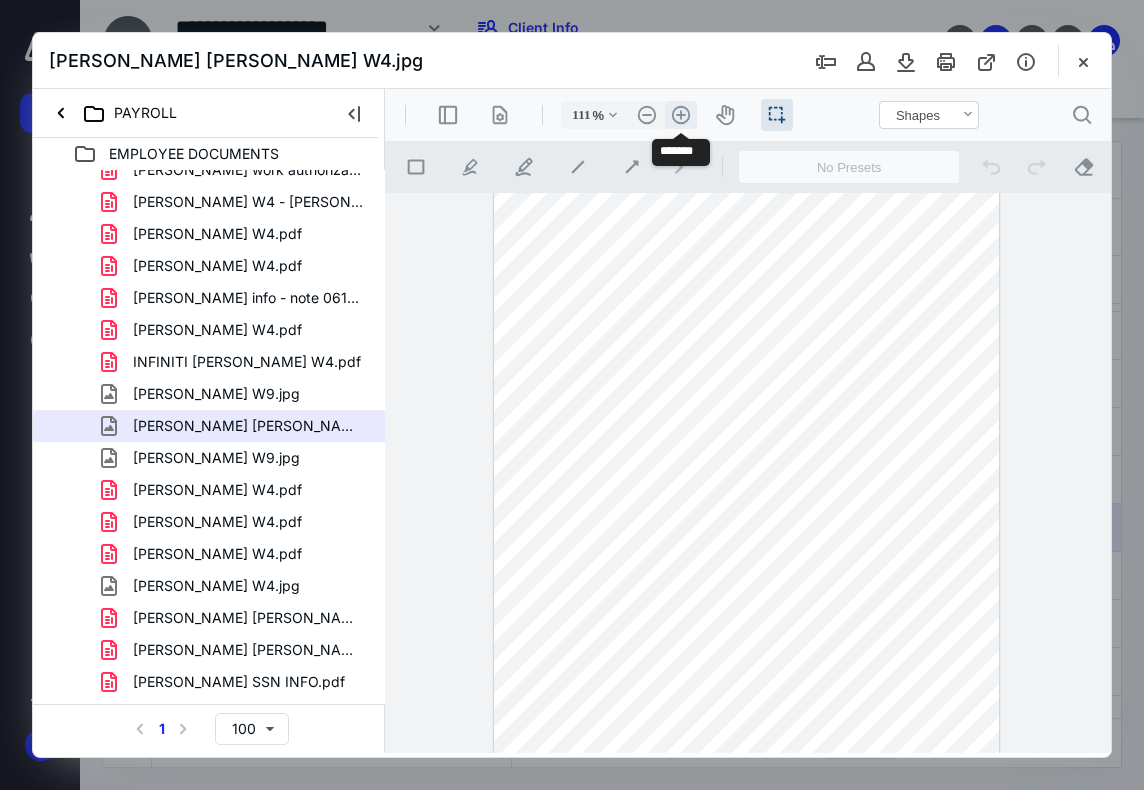 scroll, scrollTop: 130, scrollLeft: 0, axis: vertical 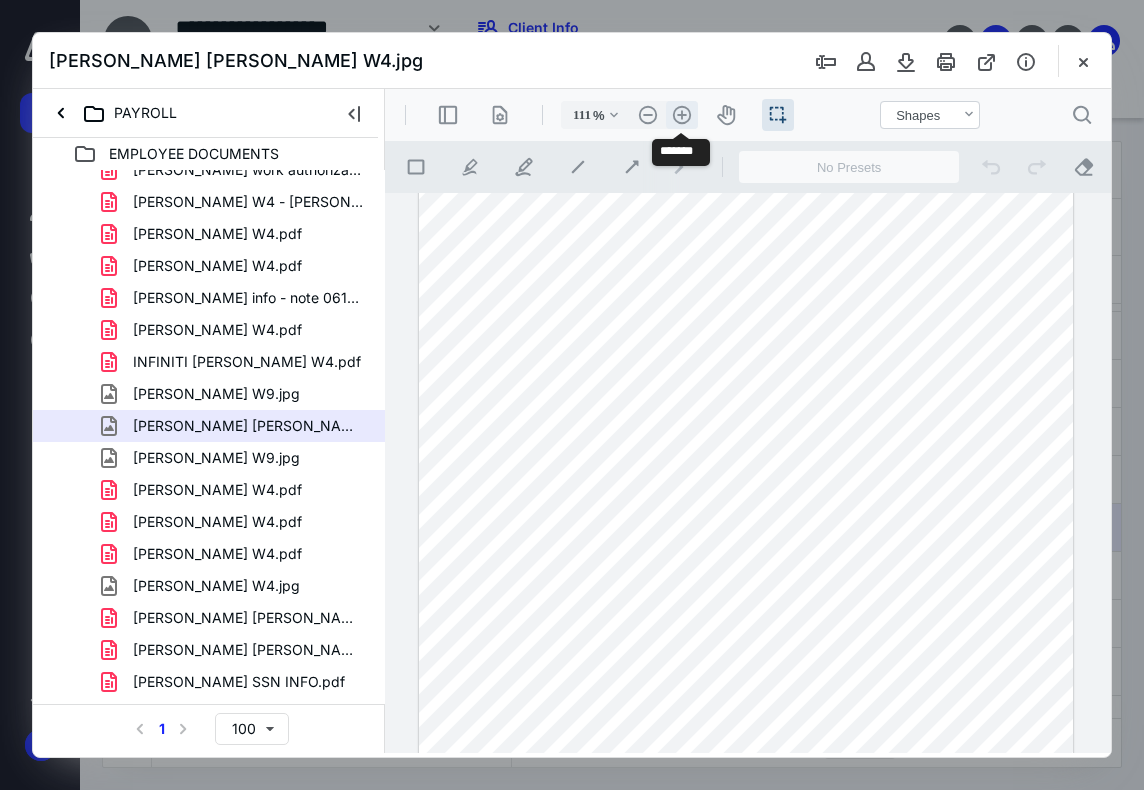 click on ".cls-1{fill:#abb0c4;} icon - header - zoom - in - line" at bounding box center (682, 115) 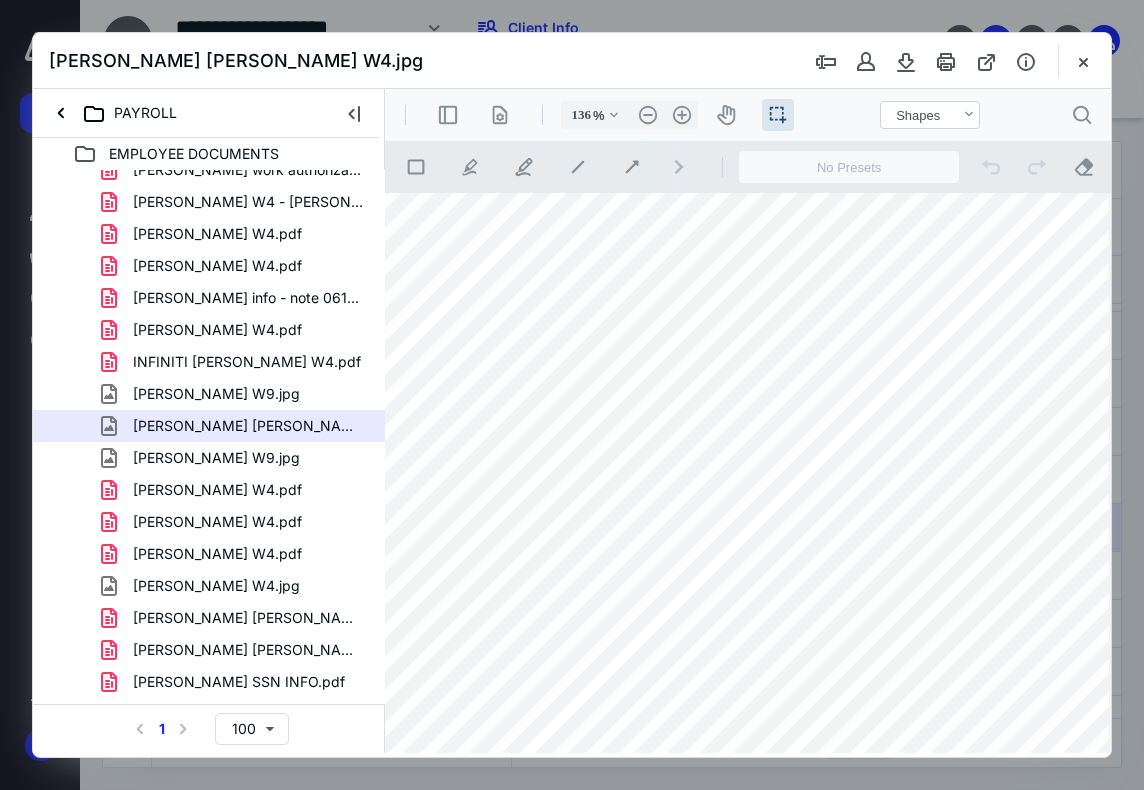 scroll, scrollTop: 0, scrollLeft: 49, axis: horizontal 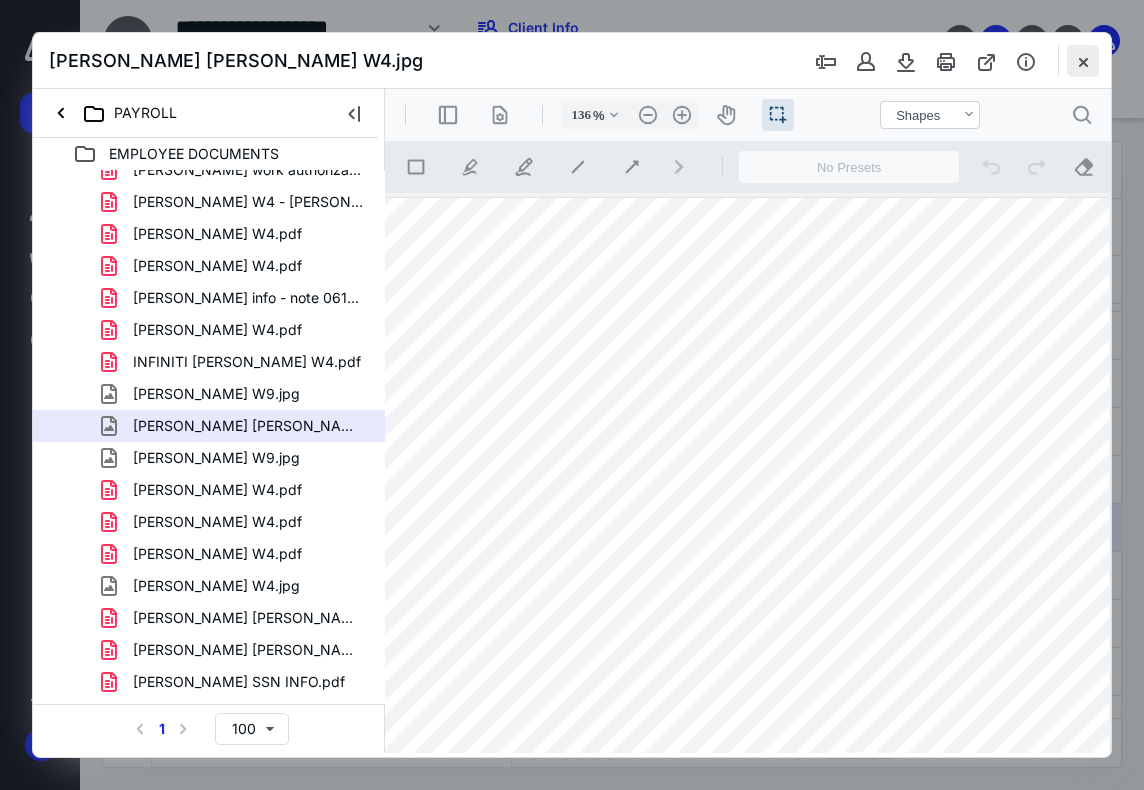 click at bounding box center (1083, 61) 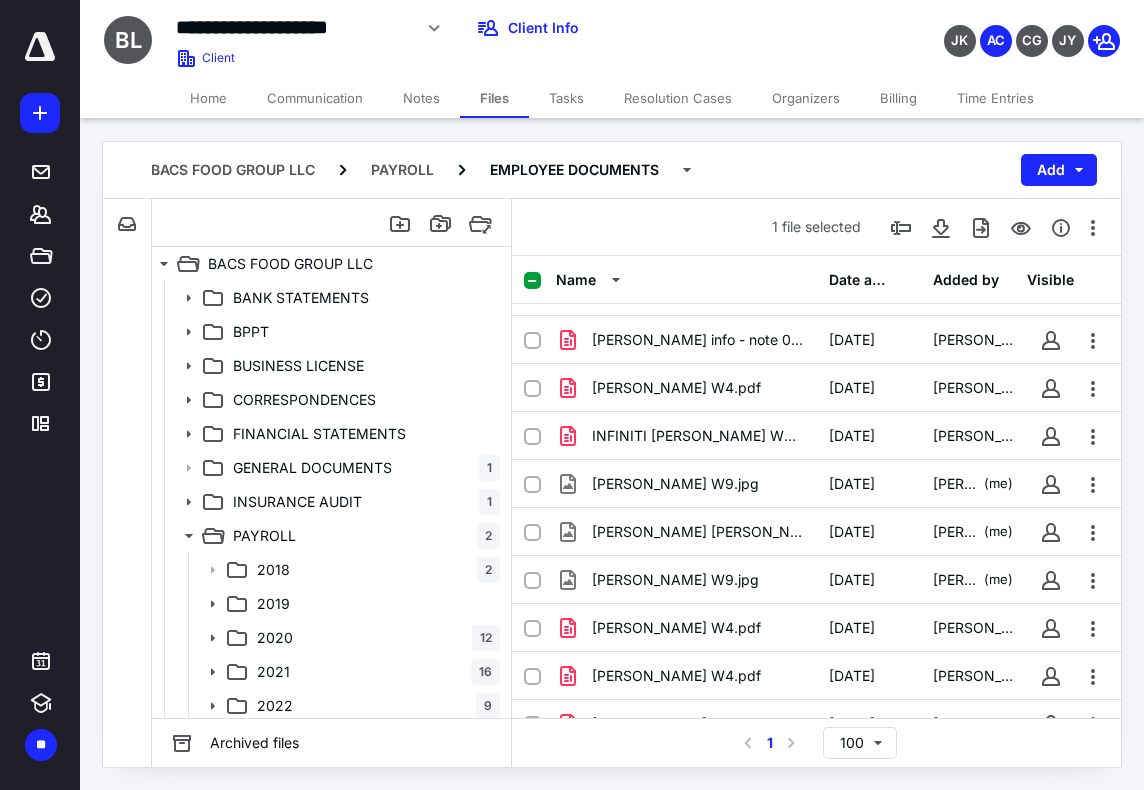 scroll, scrollTop: 700, scrollLeft: 0, axis: vertical 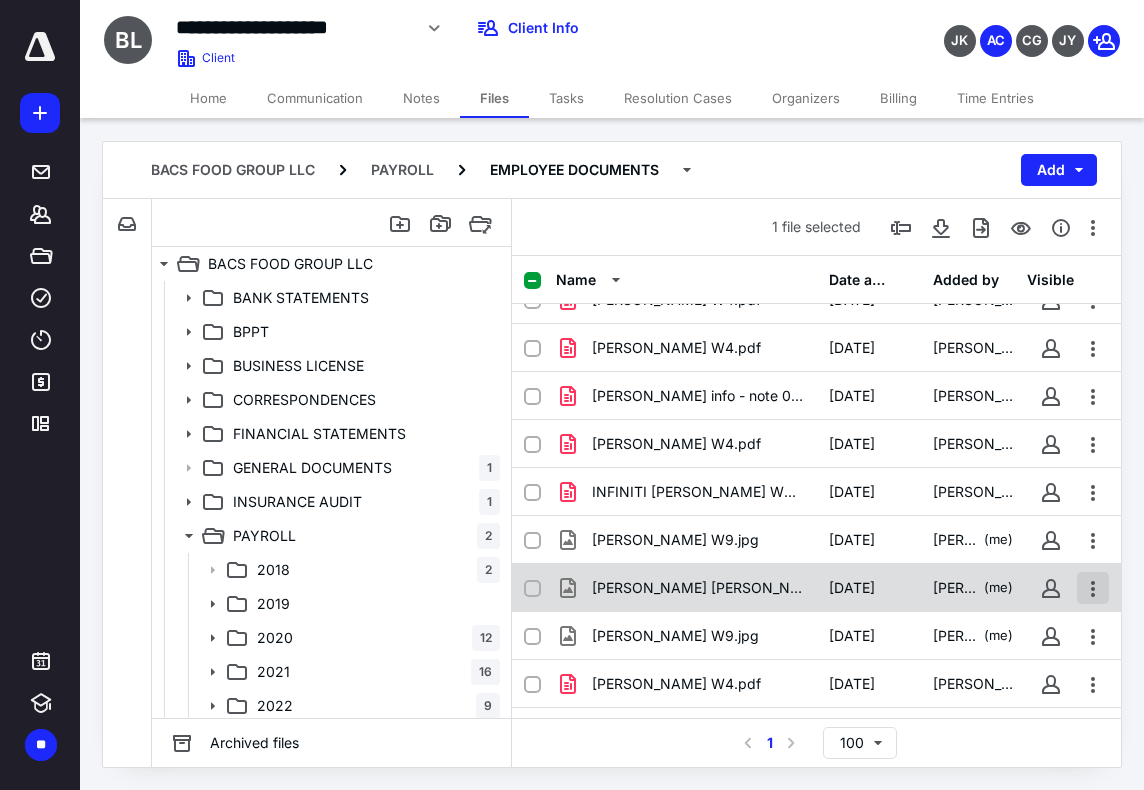 click at bounding box center (1093, 588) 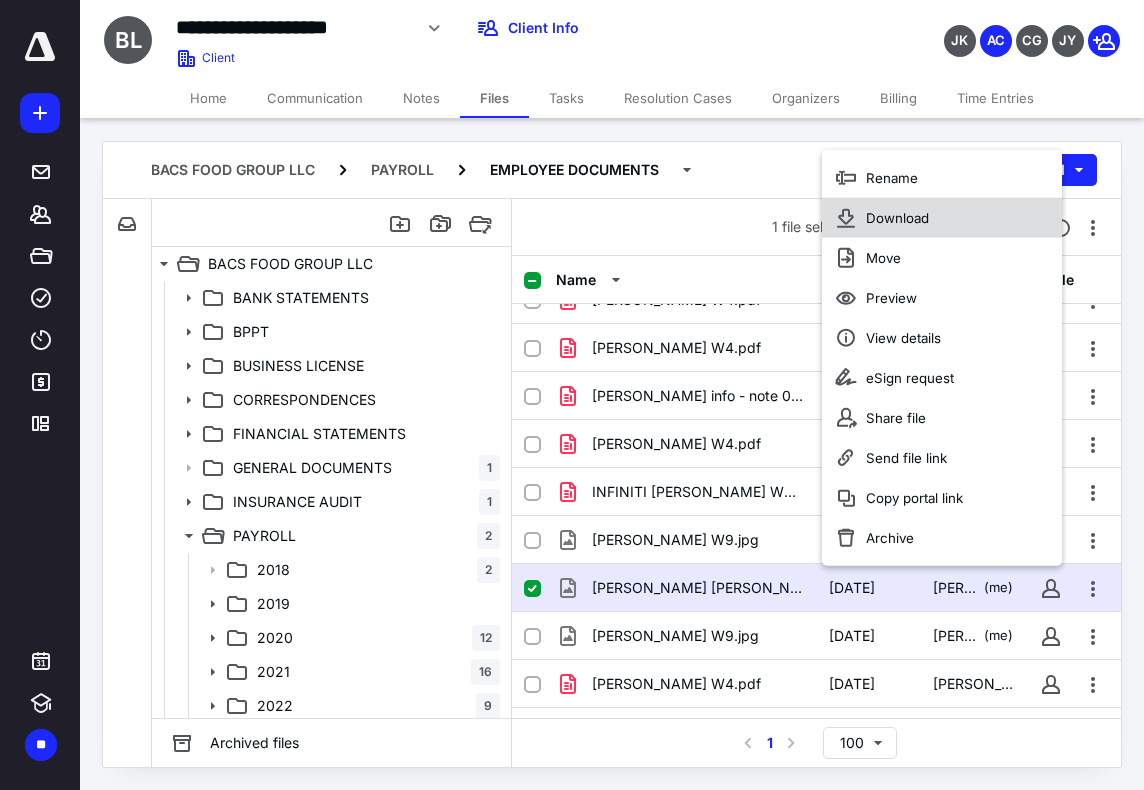 click on "Download" at bounding box center [942, 218] 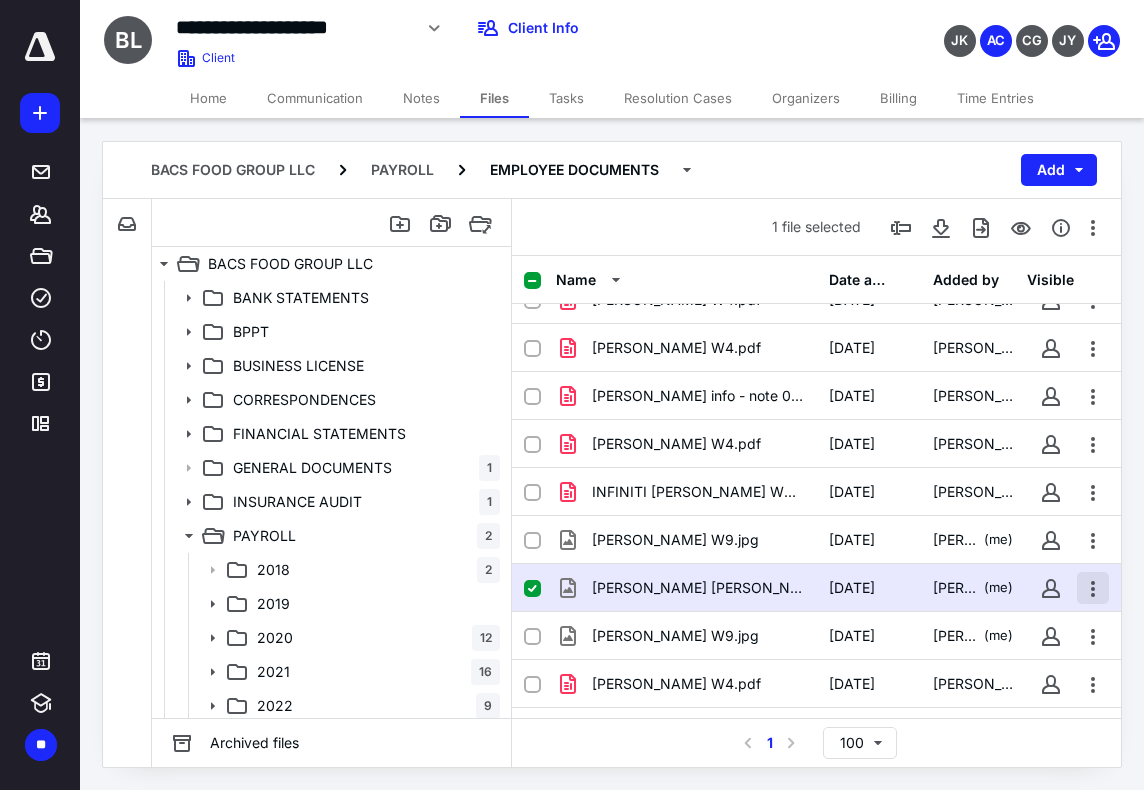 click at bounding box center (1093, 588) 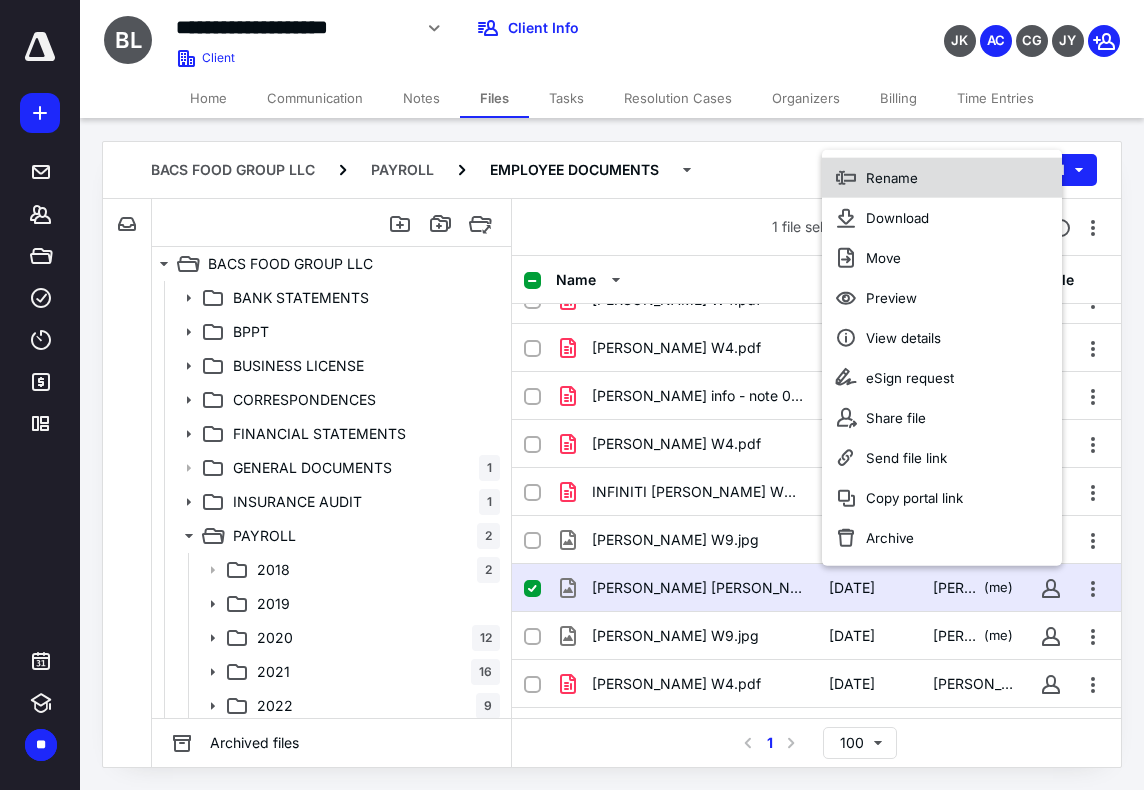 click on "Rename" at bounding box center [942, 178] 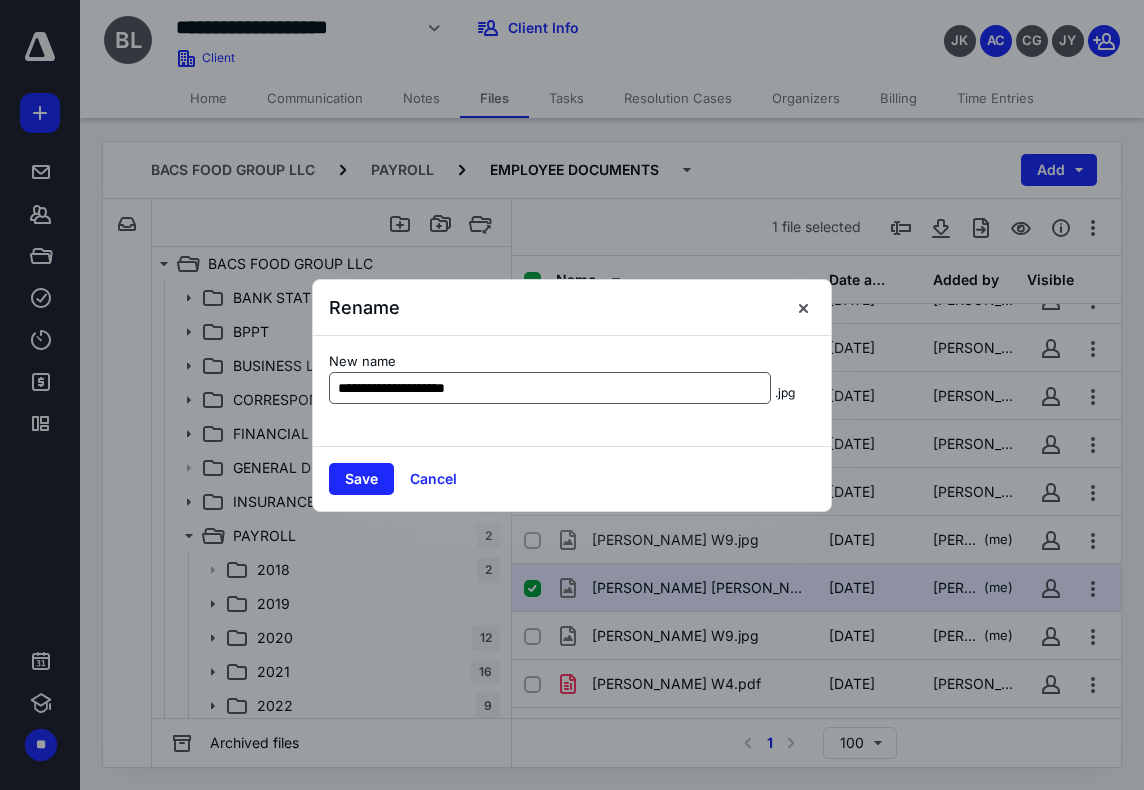 click on "**********" at bounding box center [550, 388] 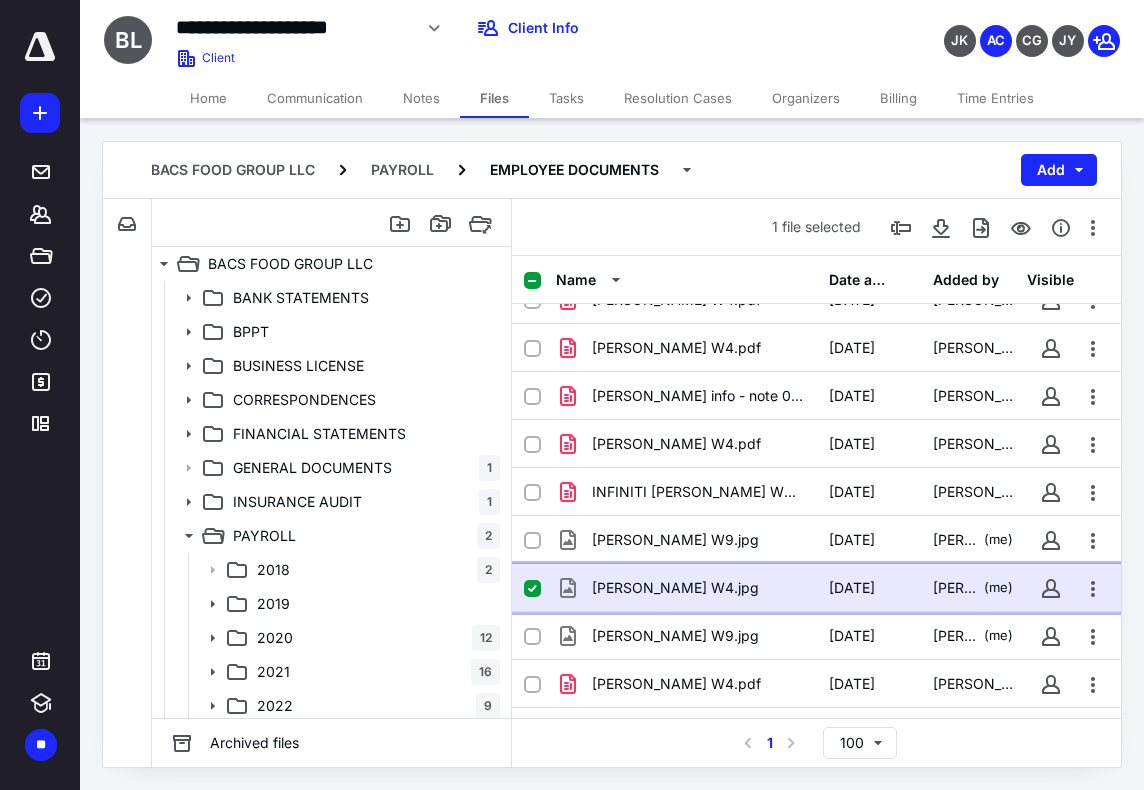 click on "Irving Lopez Parra W4.jpg" at bounding box center (675, 588) 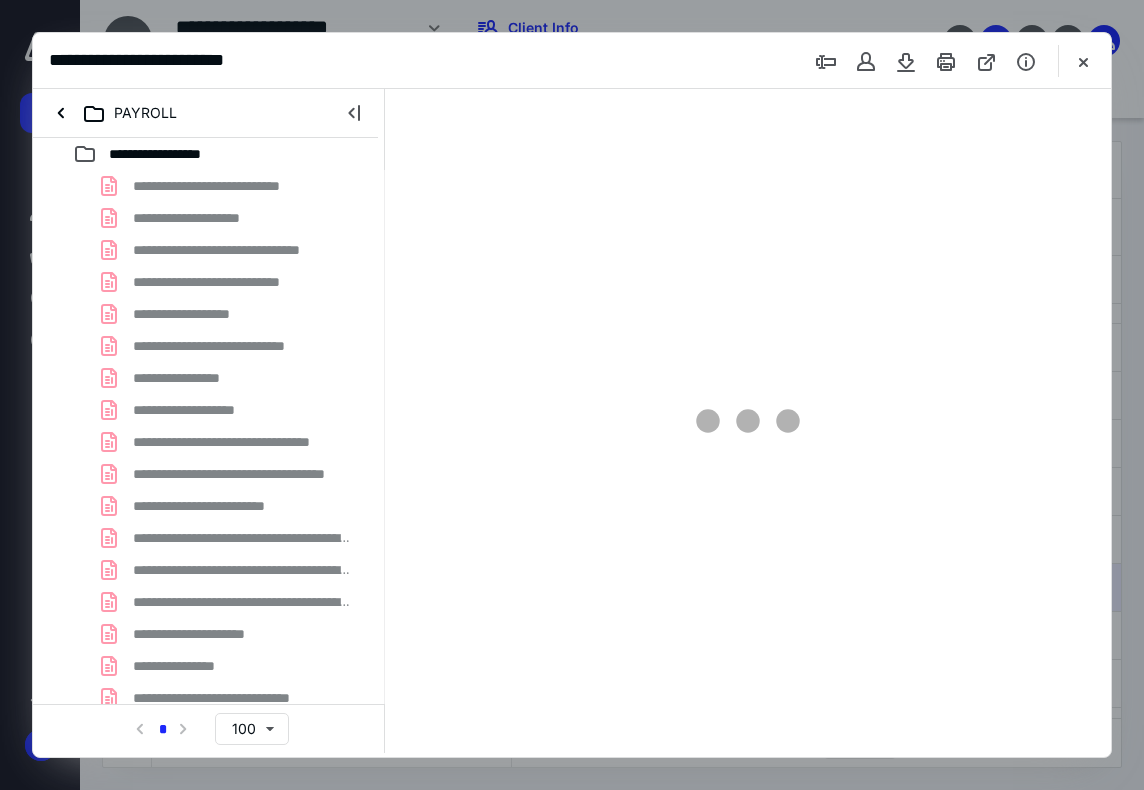 scroll, scrollTop: 0, scrollLeft: 0, axis: both 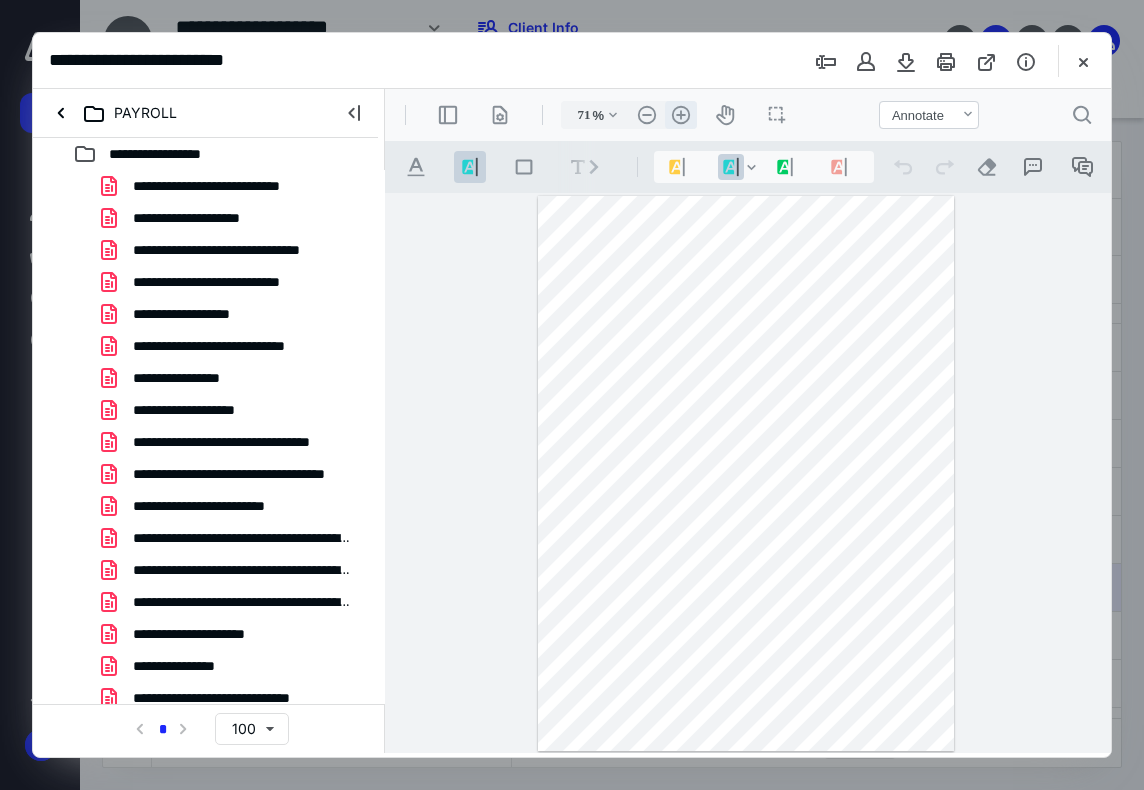 click on ".cls-1{fill:#abb0c4;} icon - header - zoom - in - line" at bounding box center [681, 115] 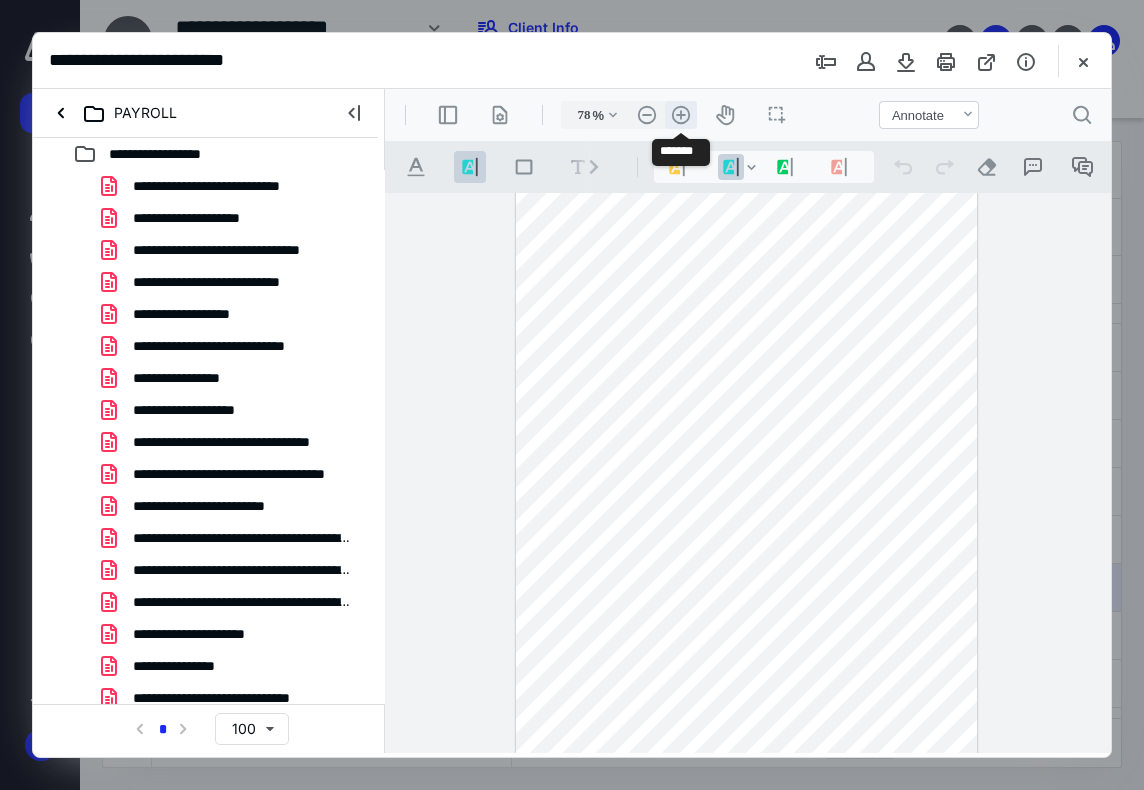 click on ".cls-1{fill:#abb0c4;} icon - header - zoom - in - line" at bounding box center [681, 115] 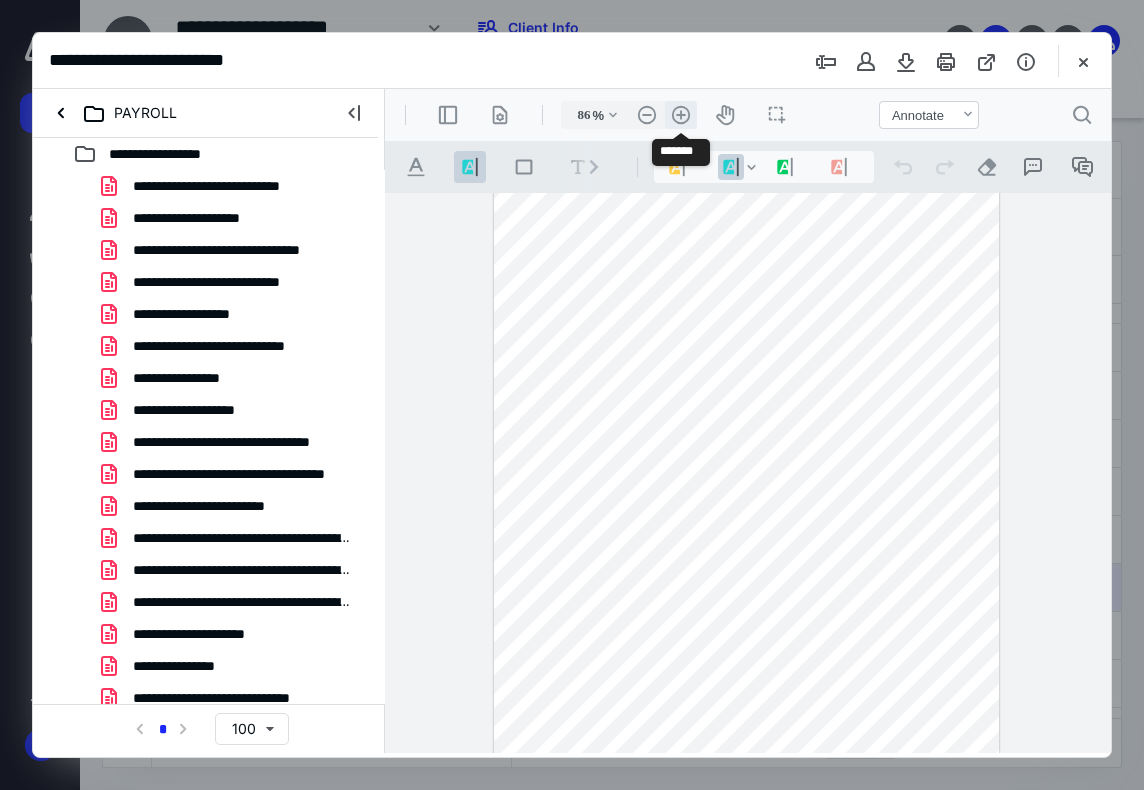 click on ".cls-1{fill:#abb0c4;} icon - header - zoom - in - line" at bounding box center [681, 115] 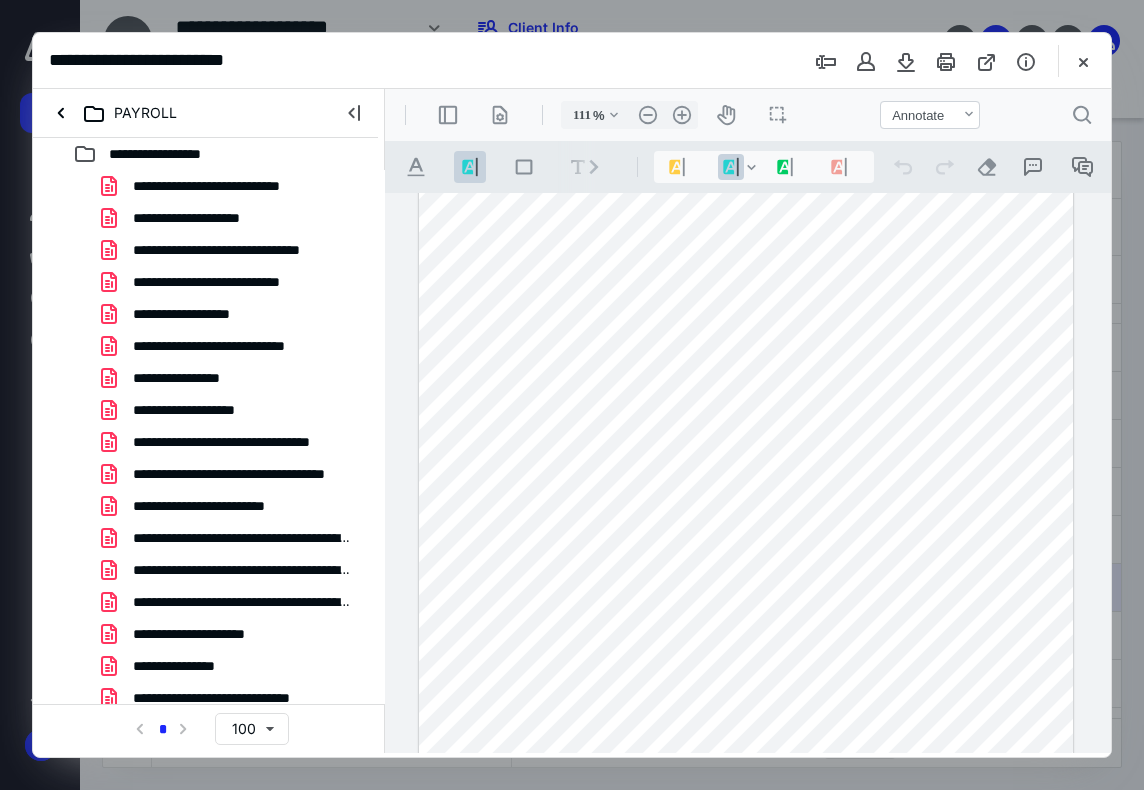 scroll, scrollTop: 130, scrollLeft: 0, axis: vertical 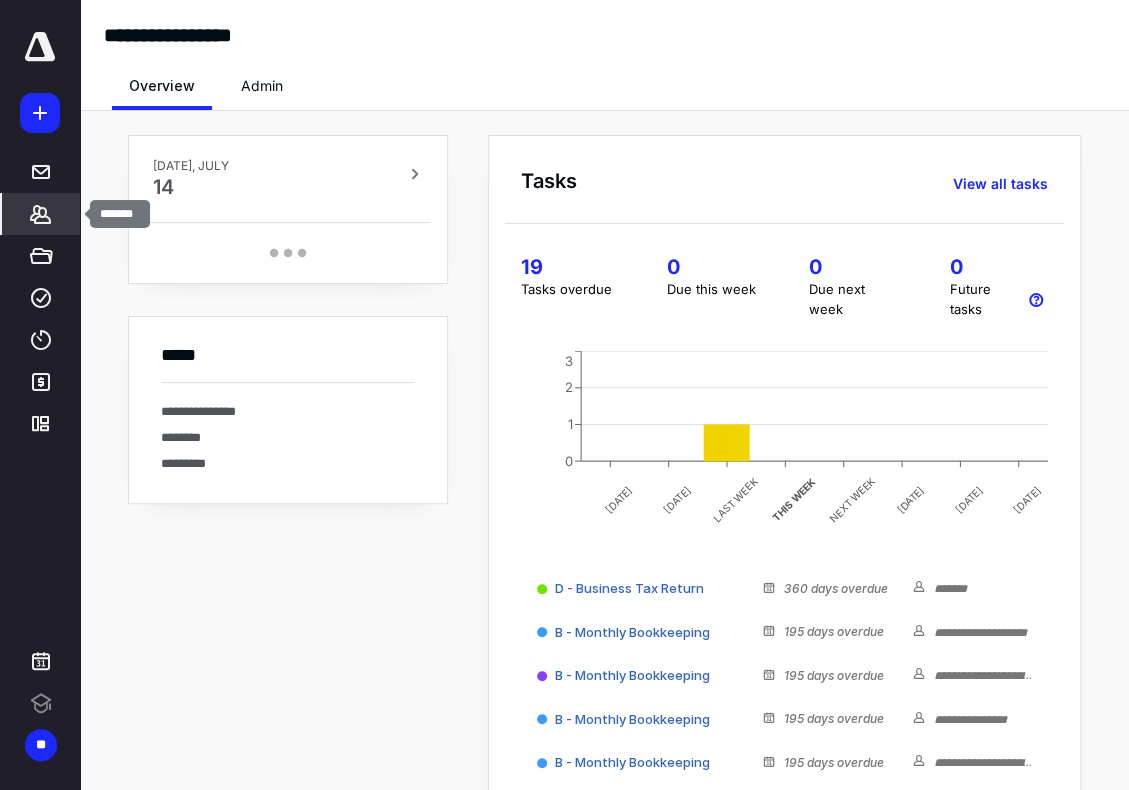 click 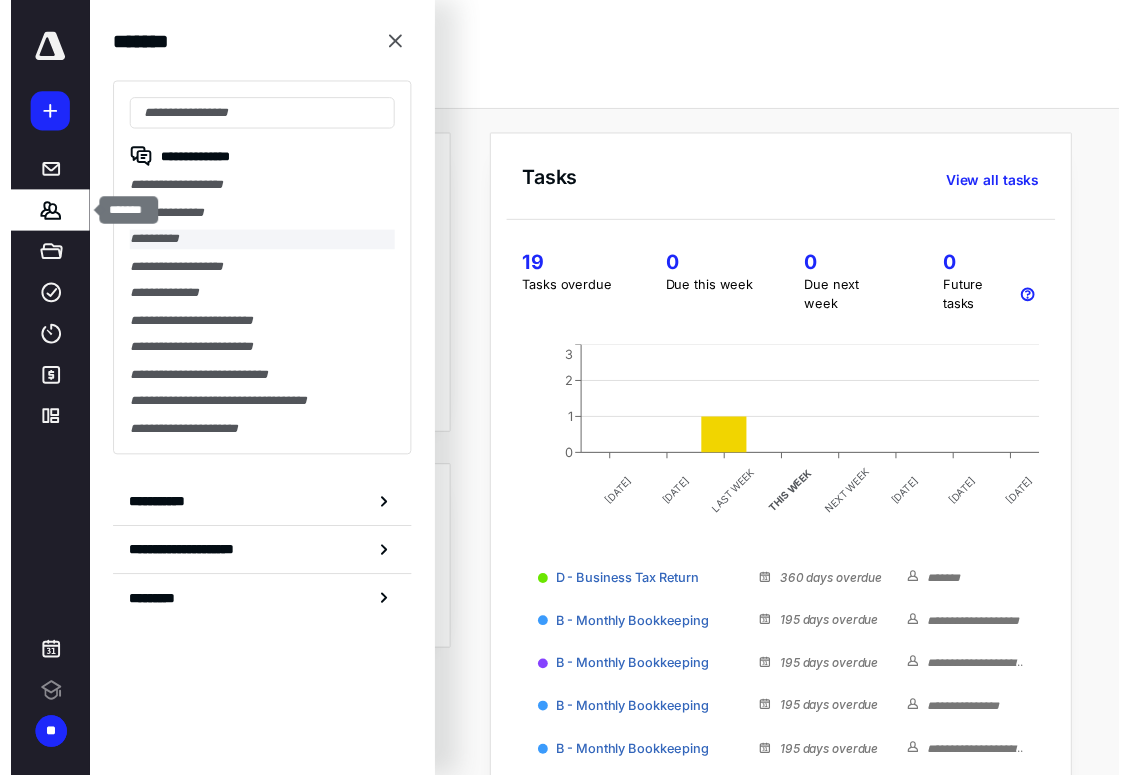 scroll, scrollTop: 0, scrollLeft: 0, axis: both 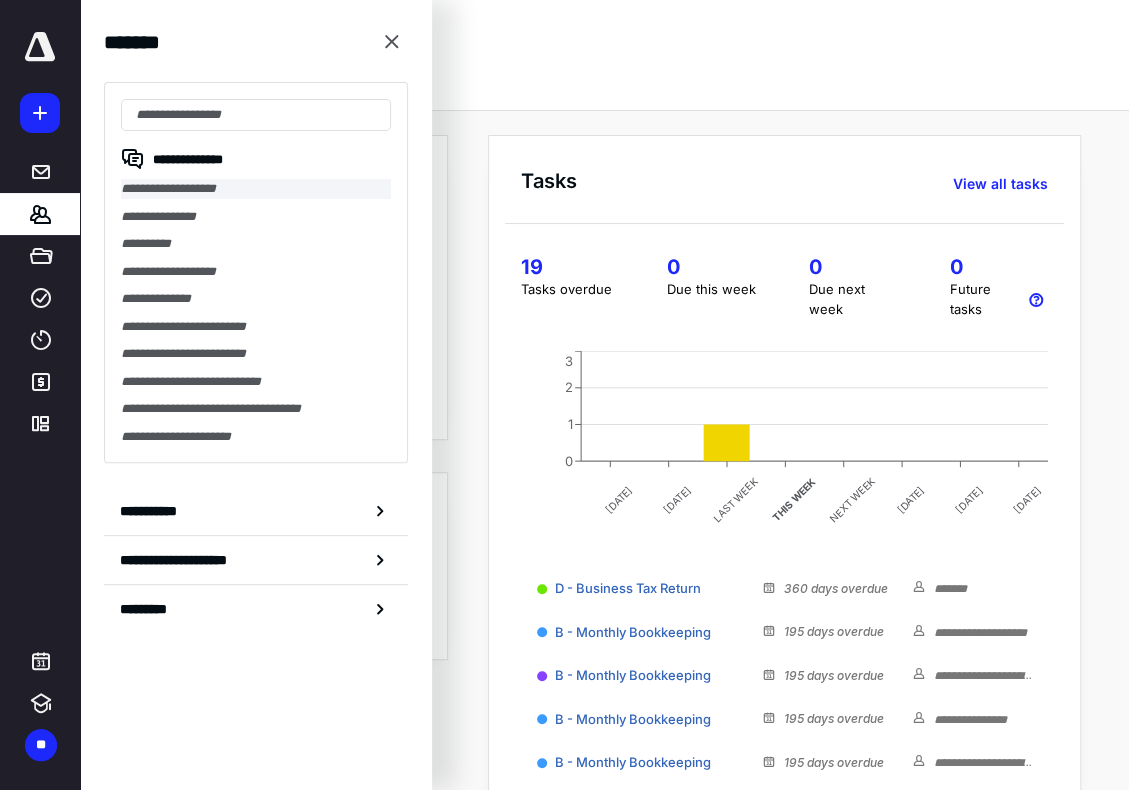 click on "**********" at bounding box center (256, 189) 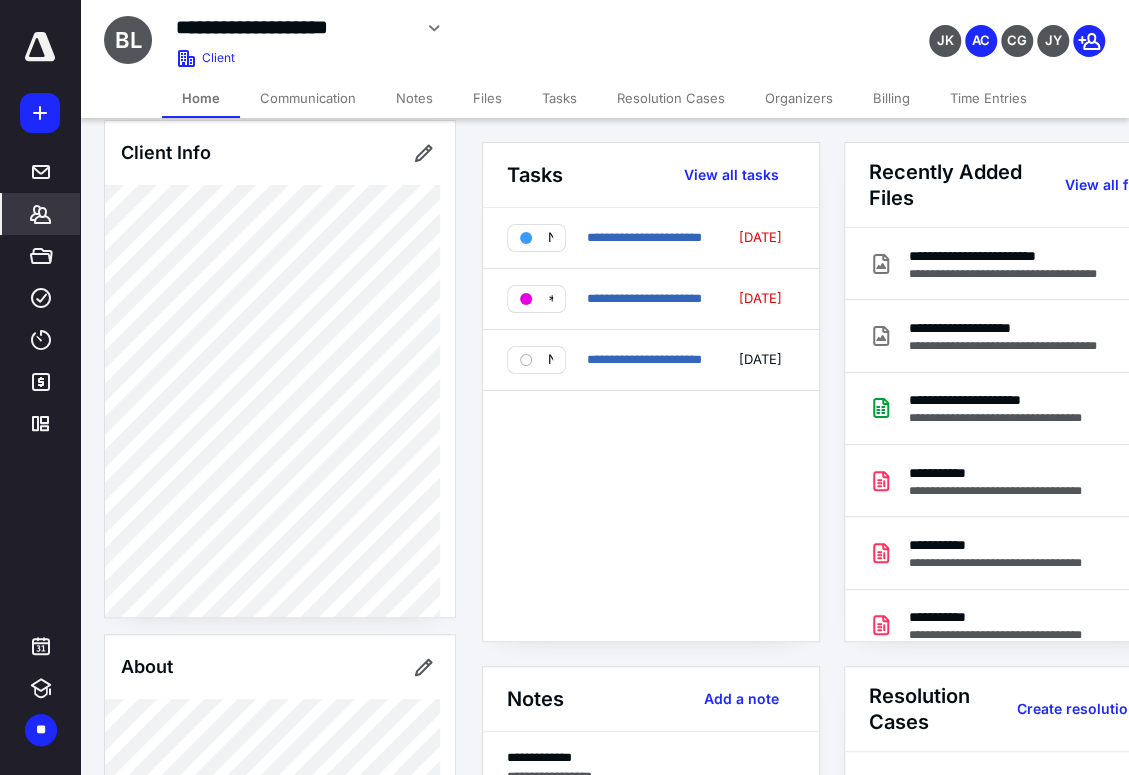 scroll, scrollTop: 200, scrollLeft: 0, axis: vertical 